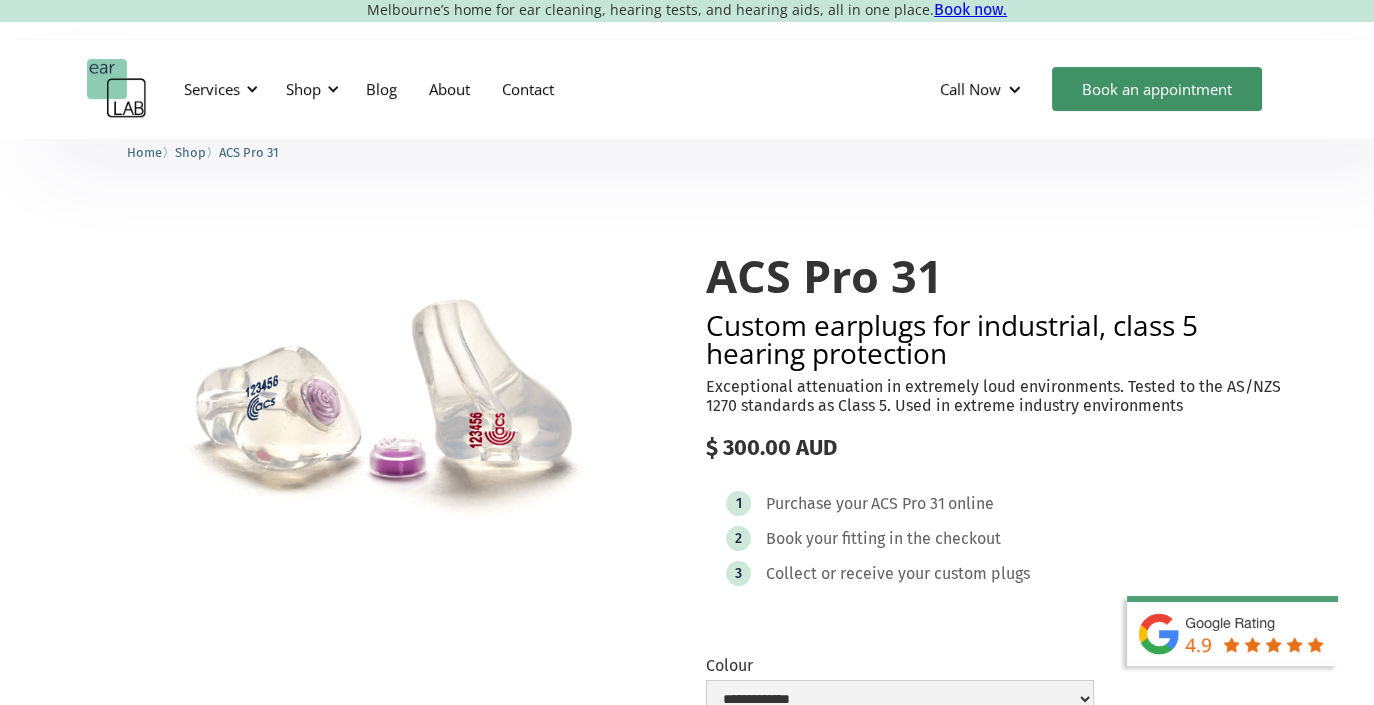 scroll, scrollTop: 14, scrollLeft: 0, axis: vertical 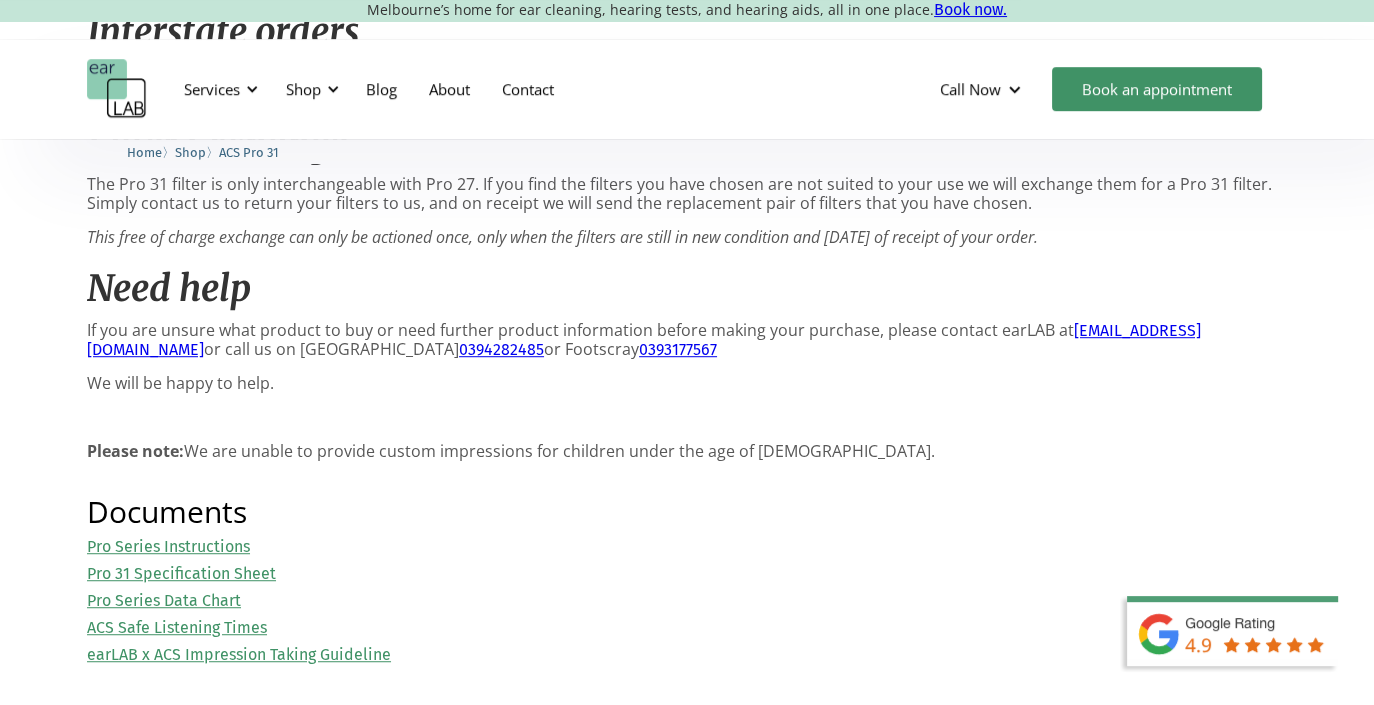 click on "Pro Series Data Chart" at bounding box center (164, 600) 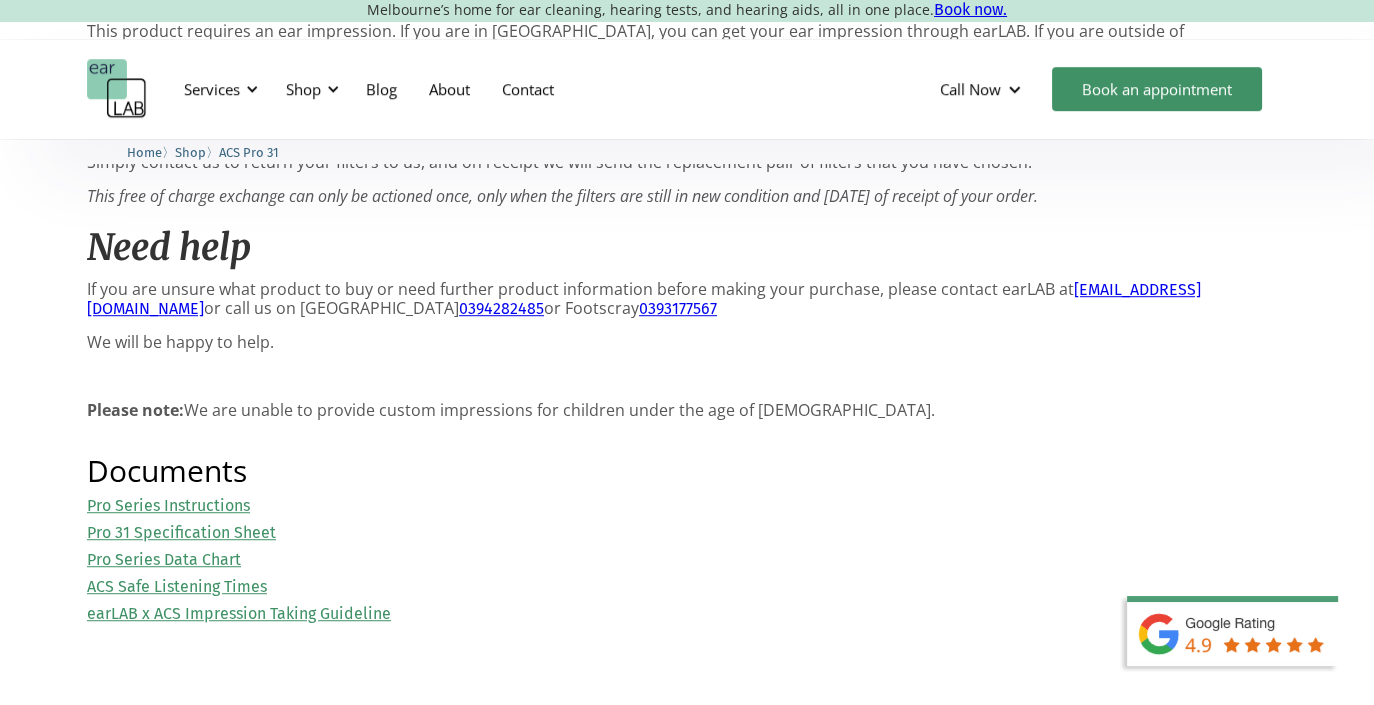 scroll, scrollTop: 1806, scrollLeft: 0, axis: vertical 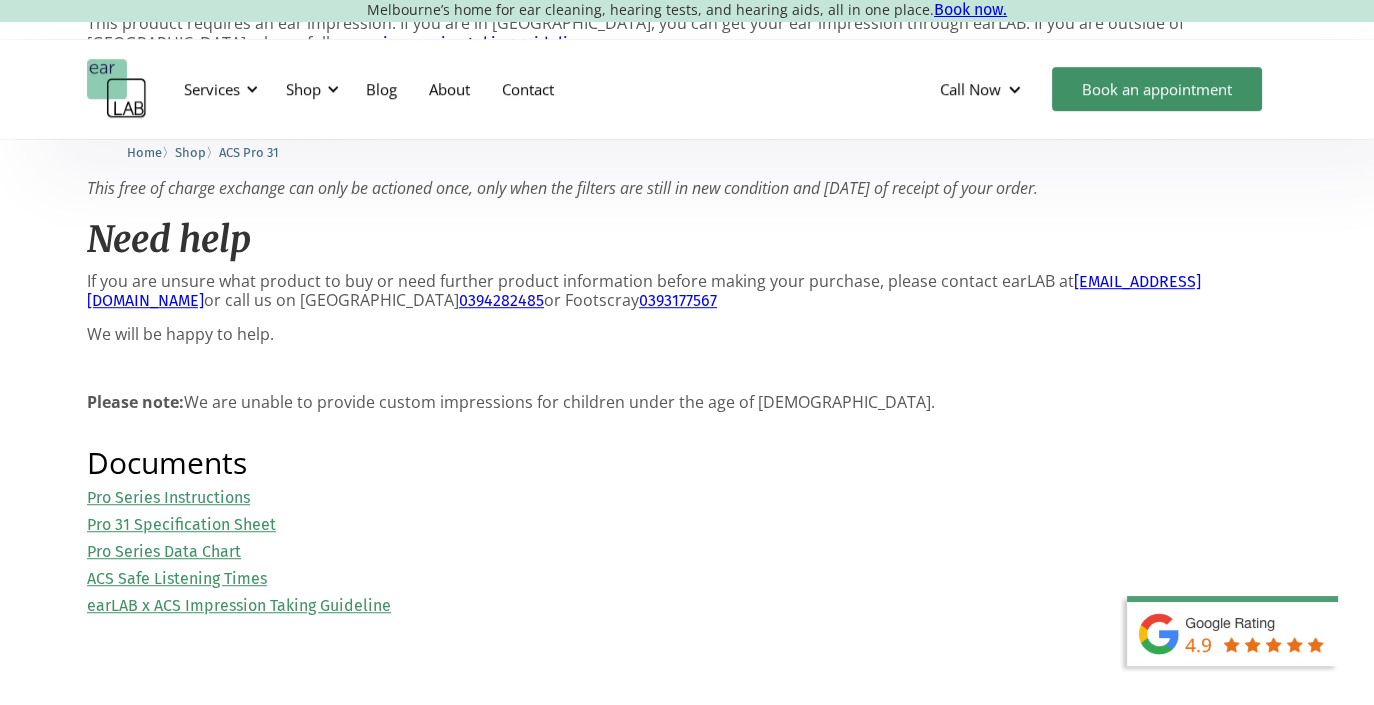 click on "ACS Safe Listening Times" at bounding box center (177, 578) 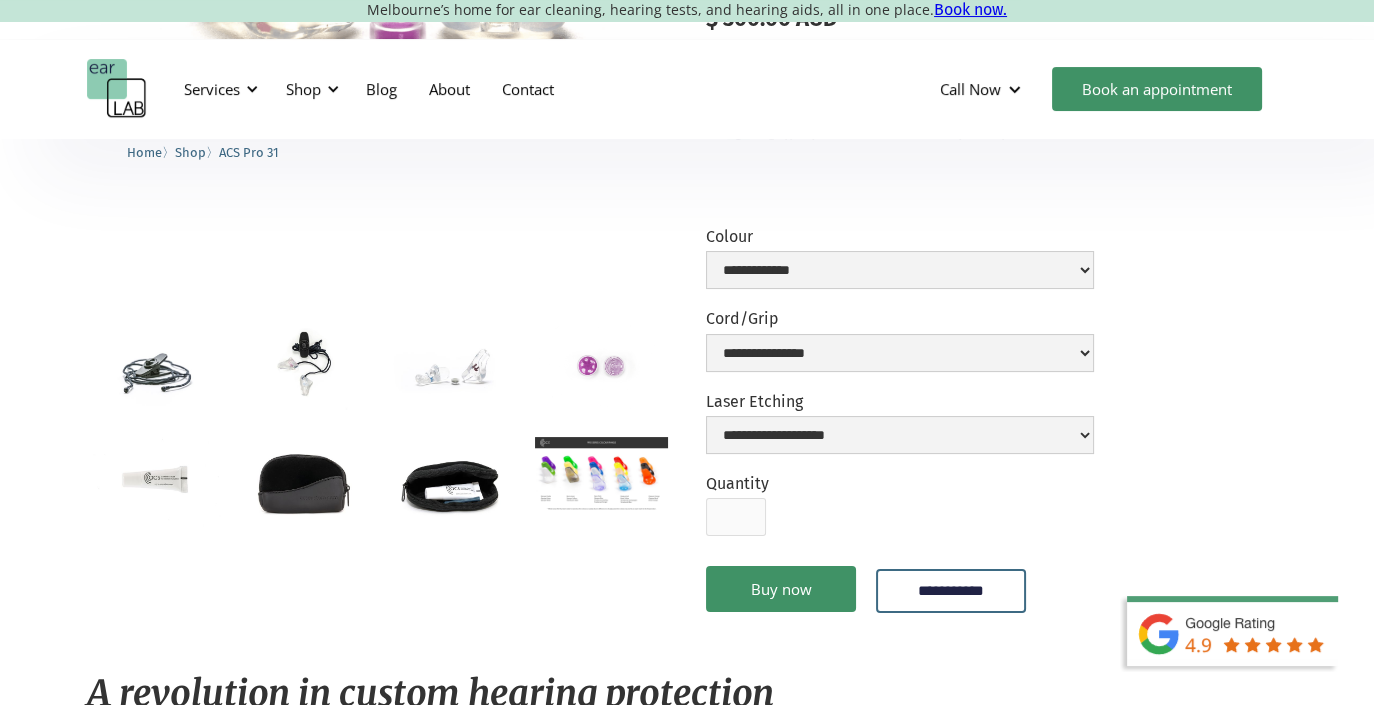 scroll, scrollTop: 446, scrollLeft: 0, axis: vertical 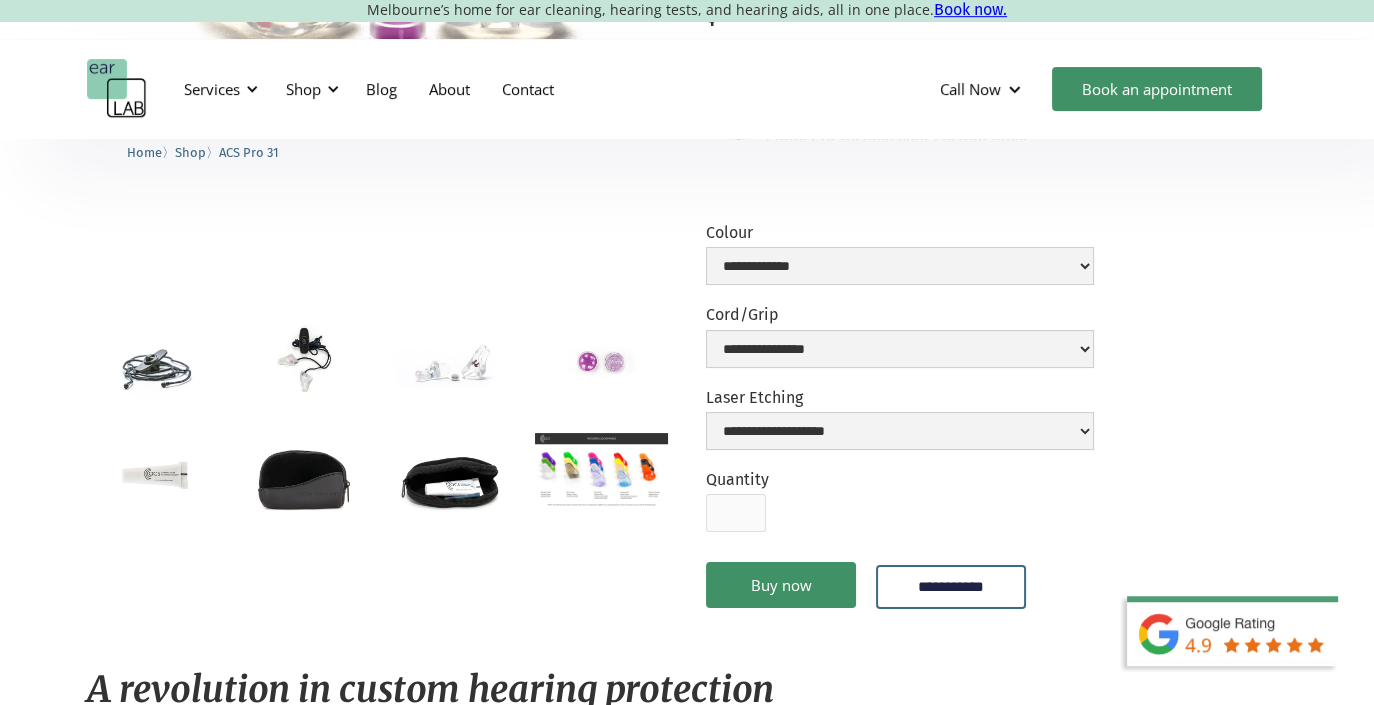 click at bounding box center [601, 470] 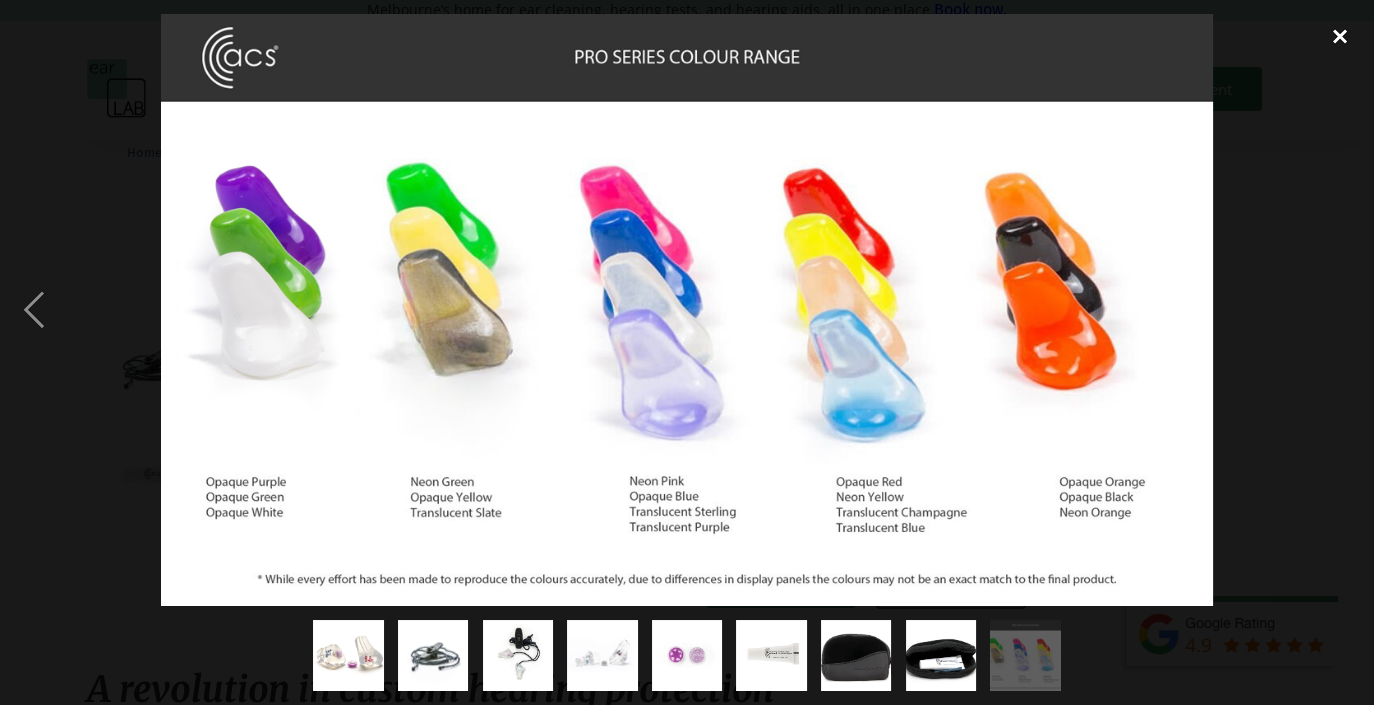 click at bounding box center [1340, 36] 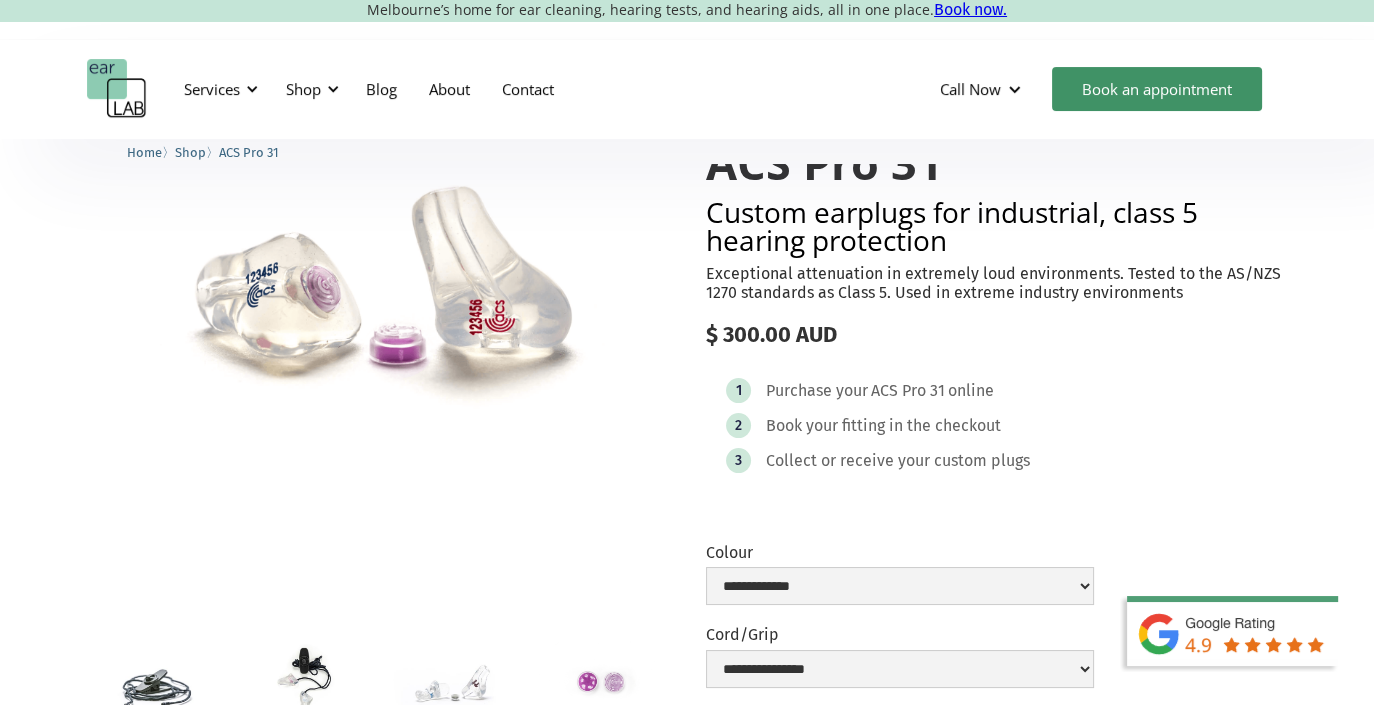 scroll, scrollTop: 157, scrollLeft: 0, axis: vertical 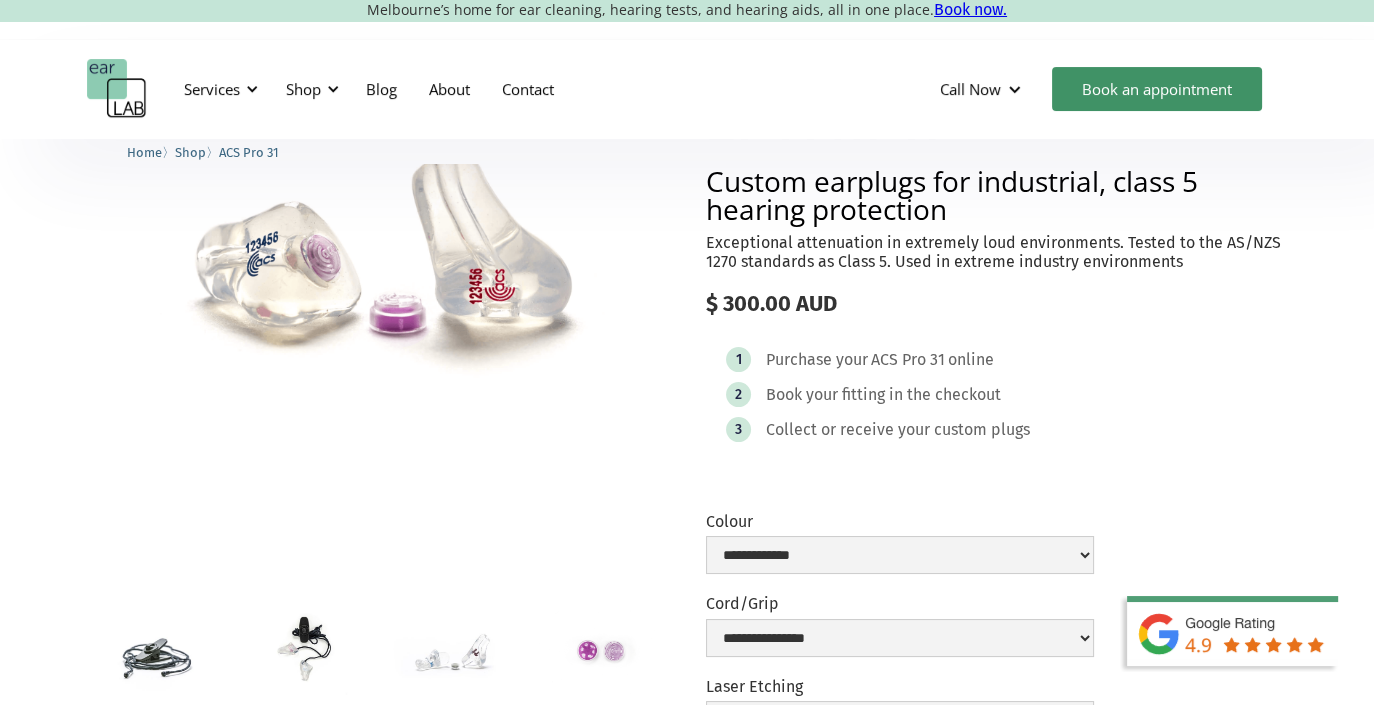 click at bounding box center [302, 651] 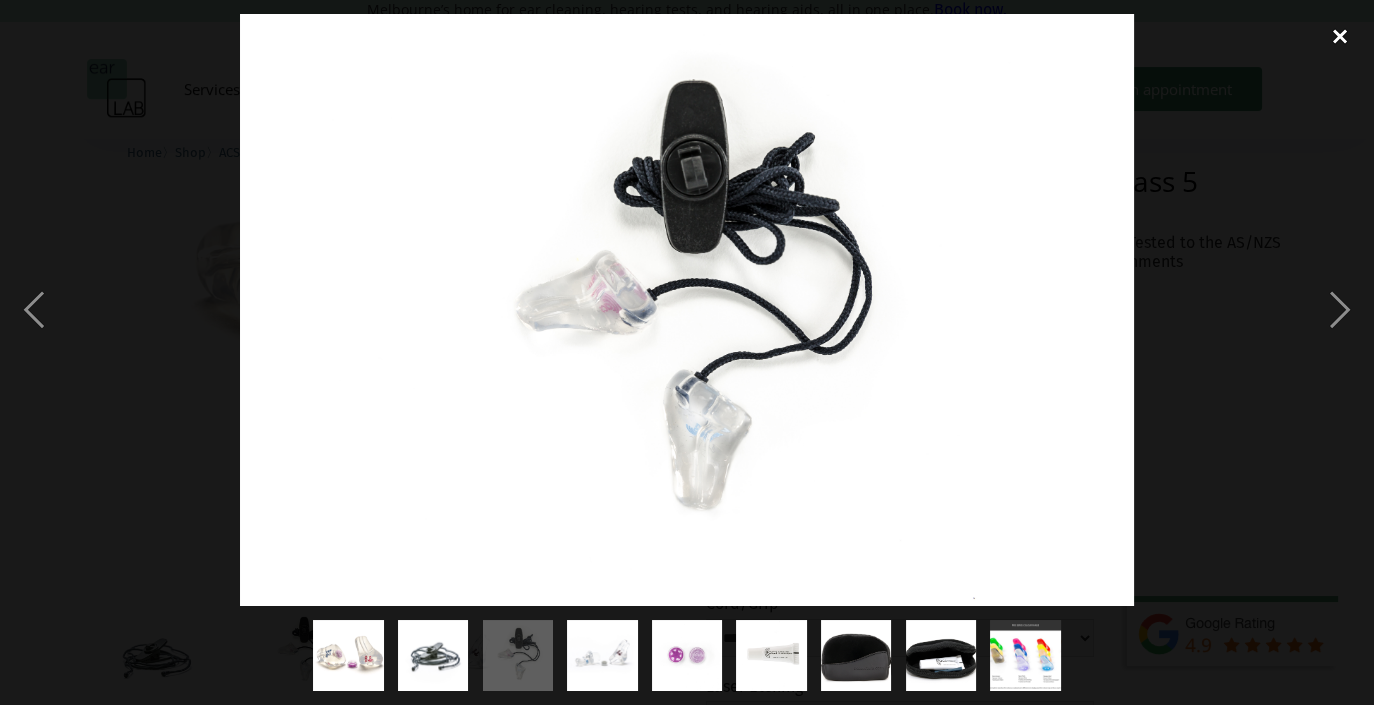 click at bounding box center [1340, 36] 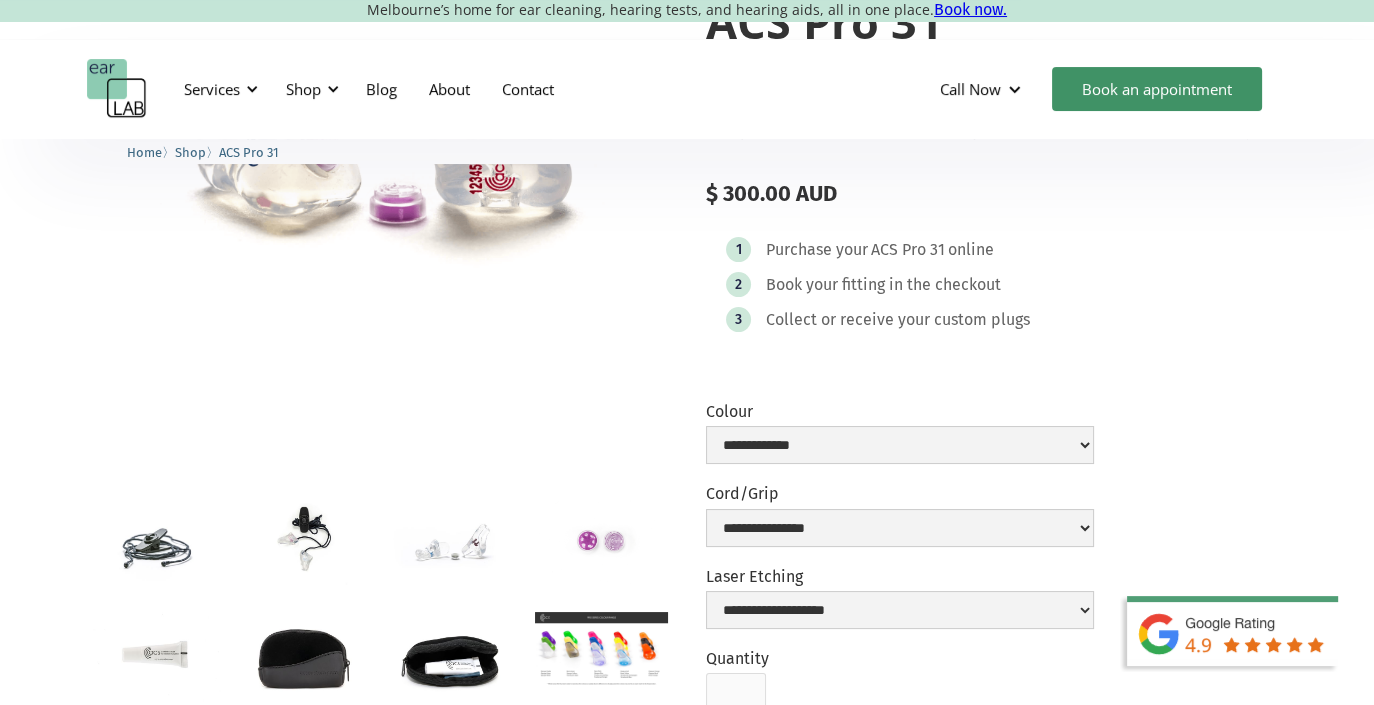 scroll, scrollTop: 0, scrollLeft: 0, axis: both 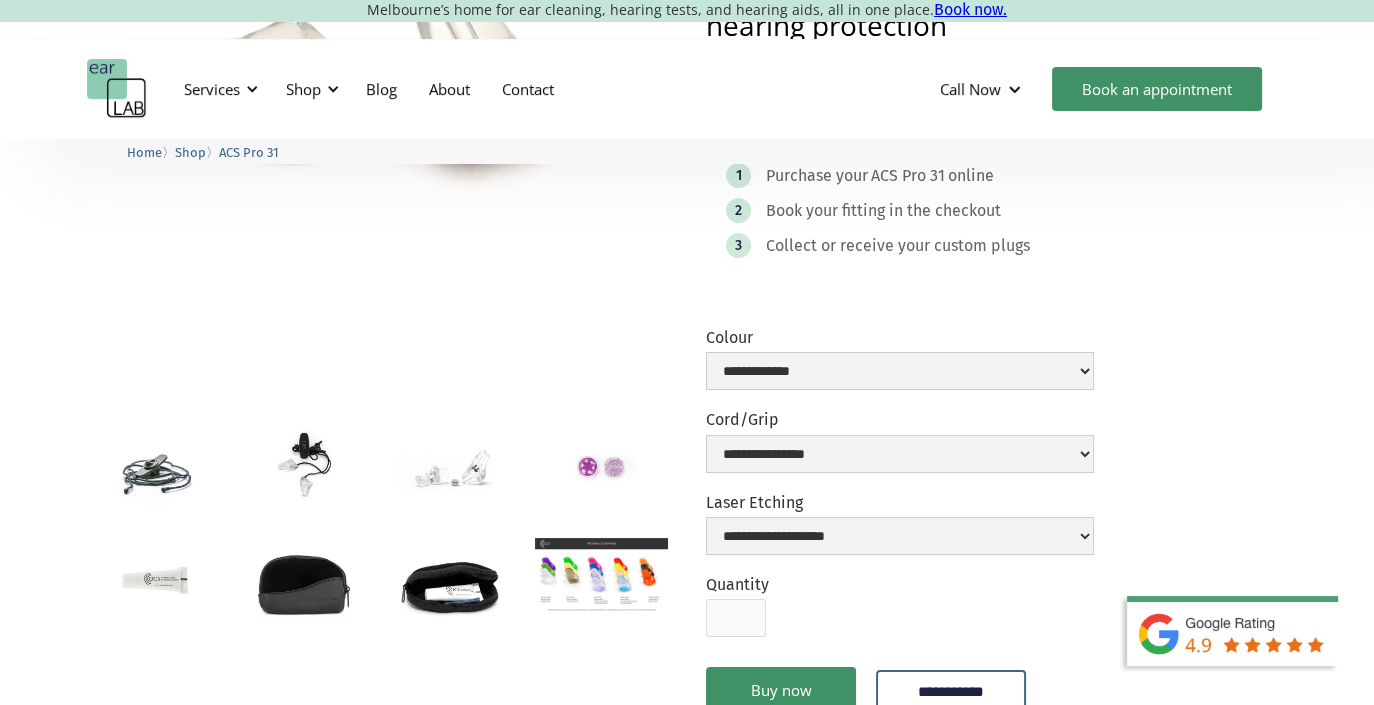 click at bounding box center (302, 583) 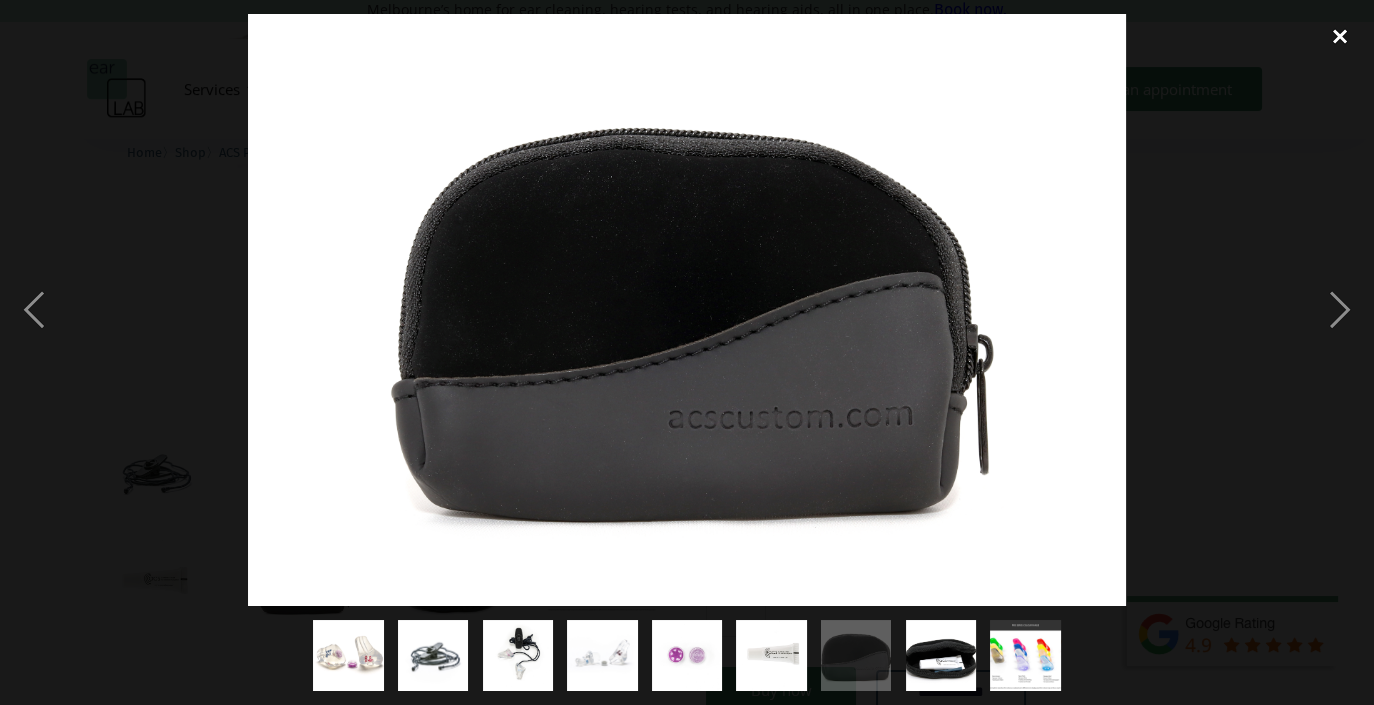 click at bounding box center [1340, 36] 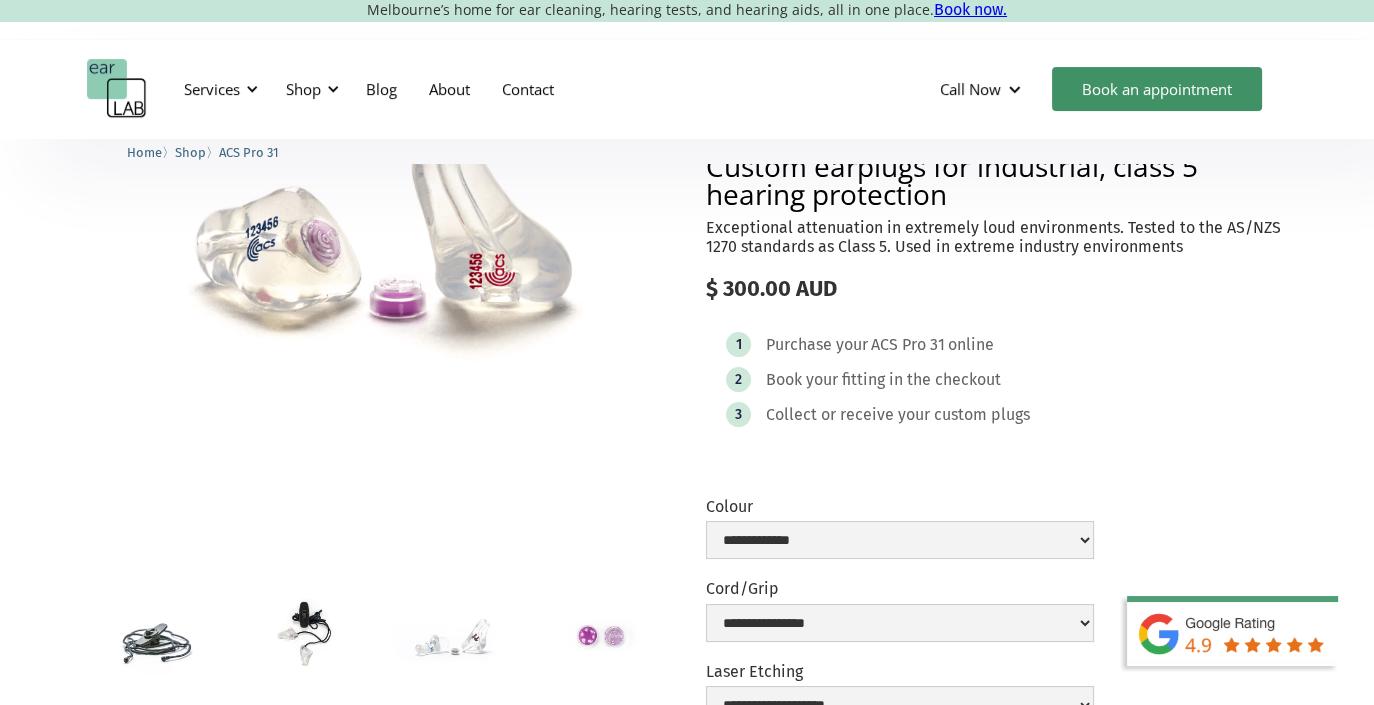 scroll, scrollTop: 0, scrollLeft: 0, axis: both 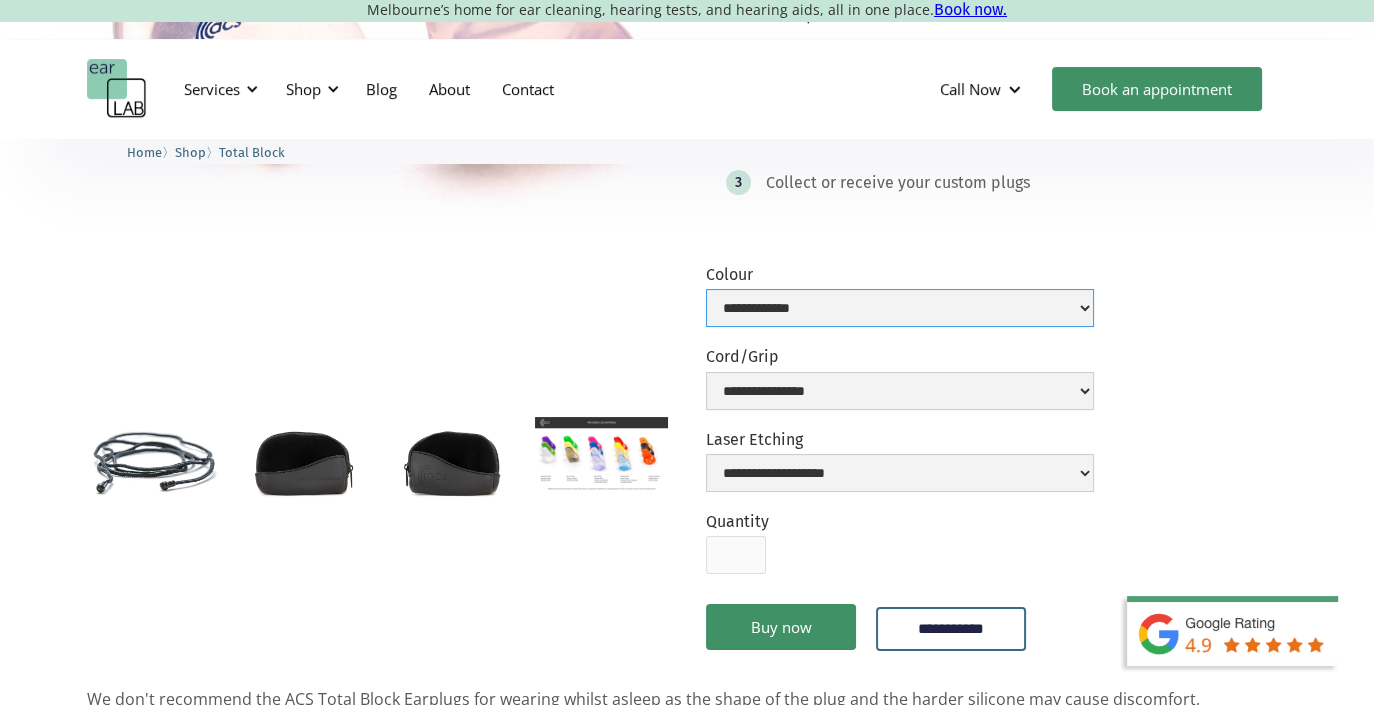 click on "**********" at bounding box center (900, 308) 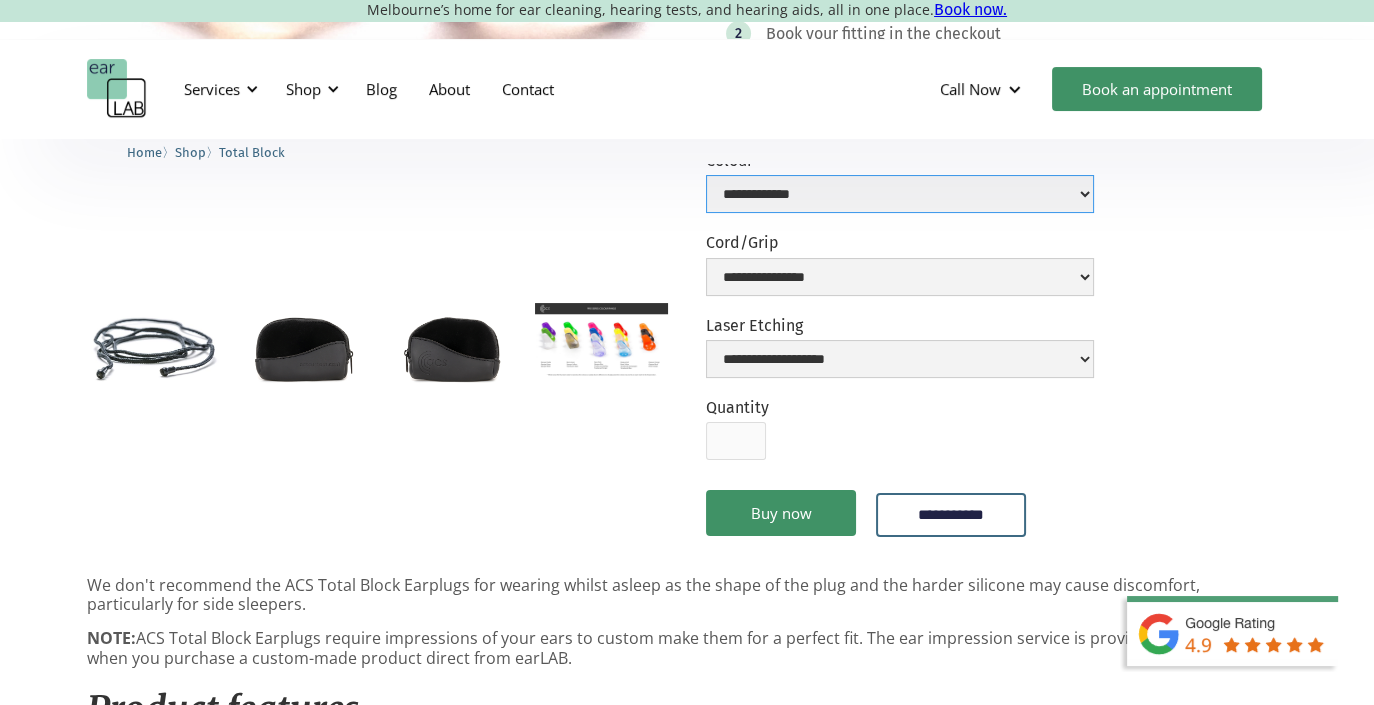 scroll, scrollTop: 491, scrollLeft: 0, axis: vertical 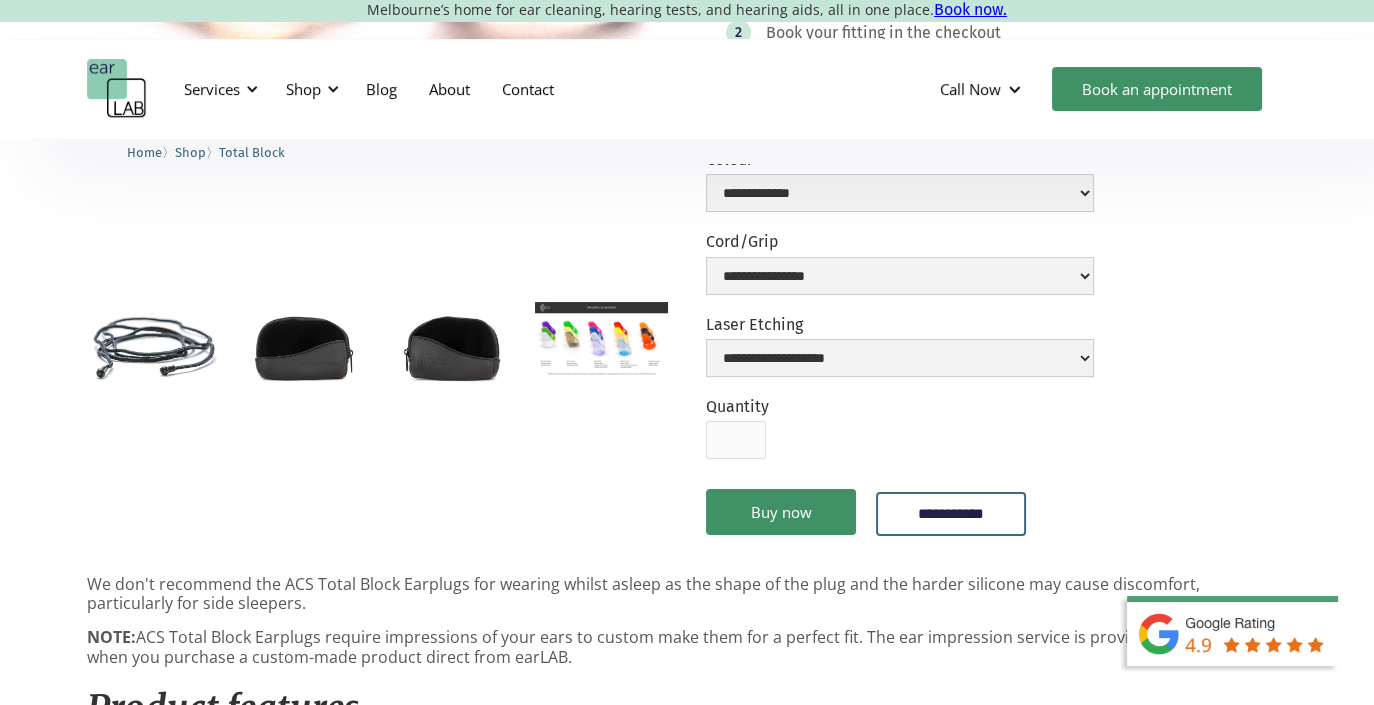 click at bounding box center [601, 339] 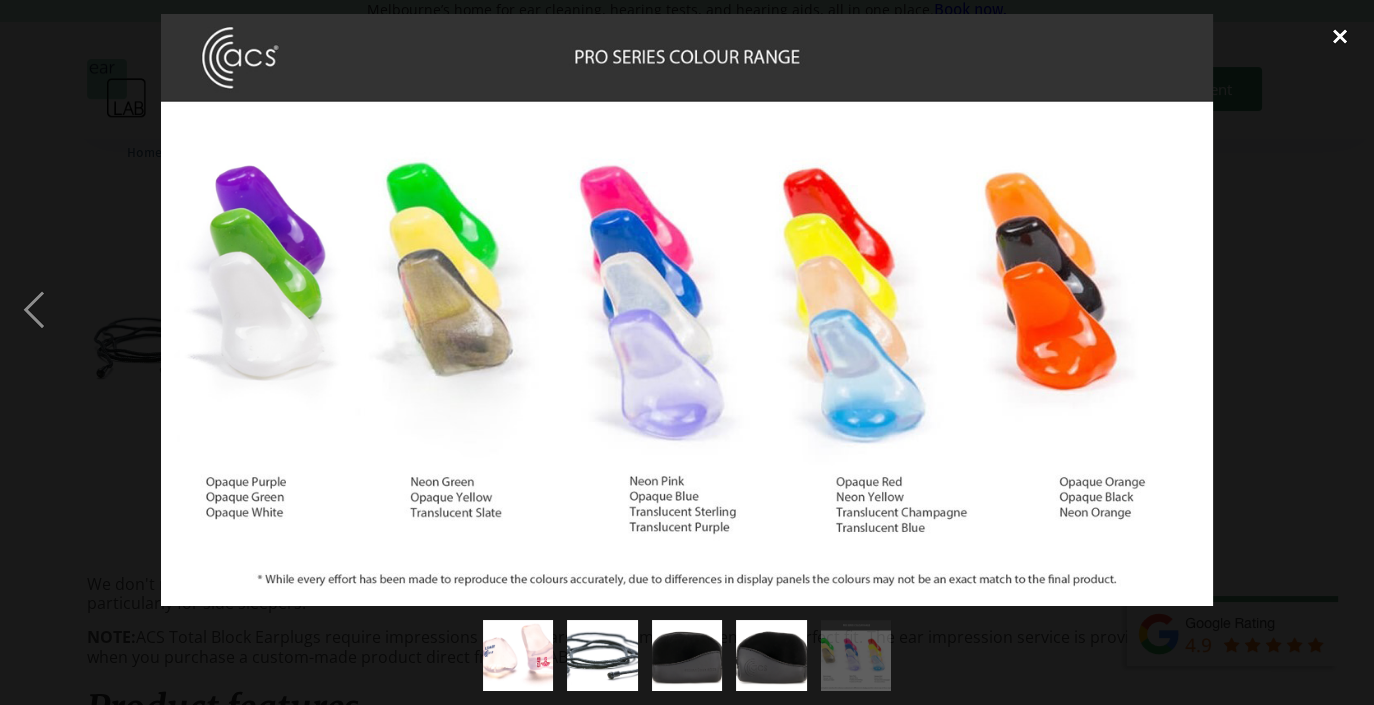 click at bounding box center (1340, 36) 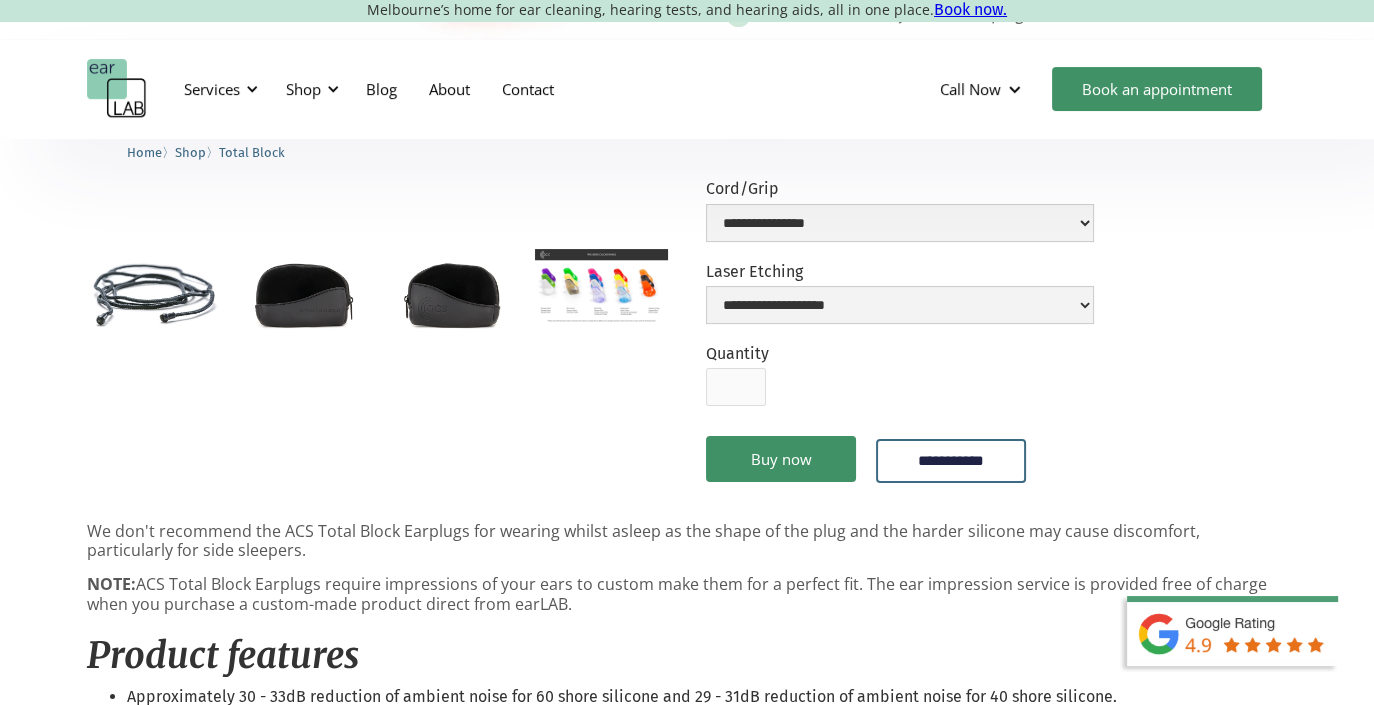 scroll, scrollTop: 545, scrollLeft: 0, axis: vertical 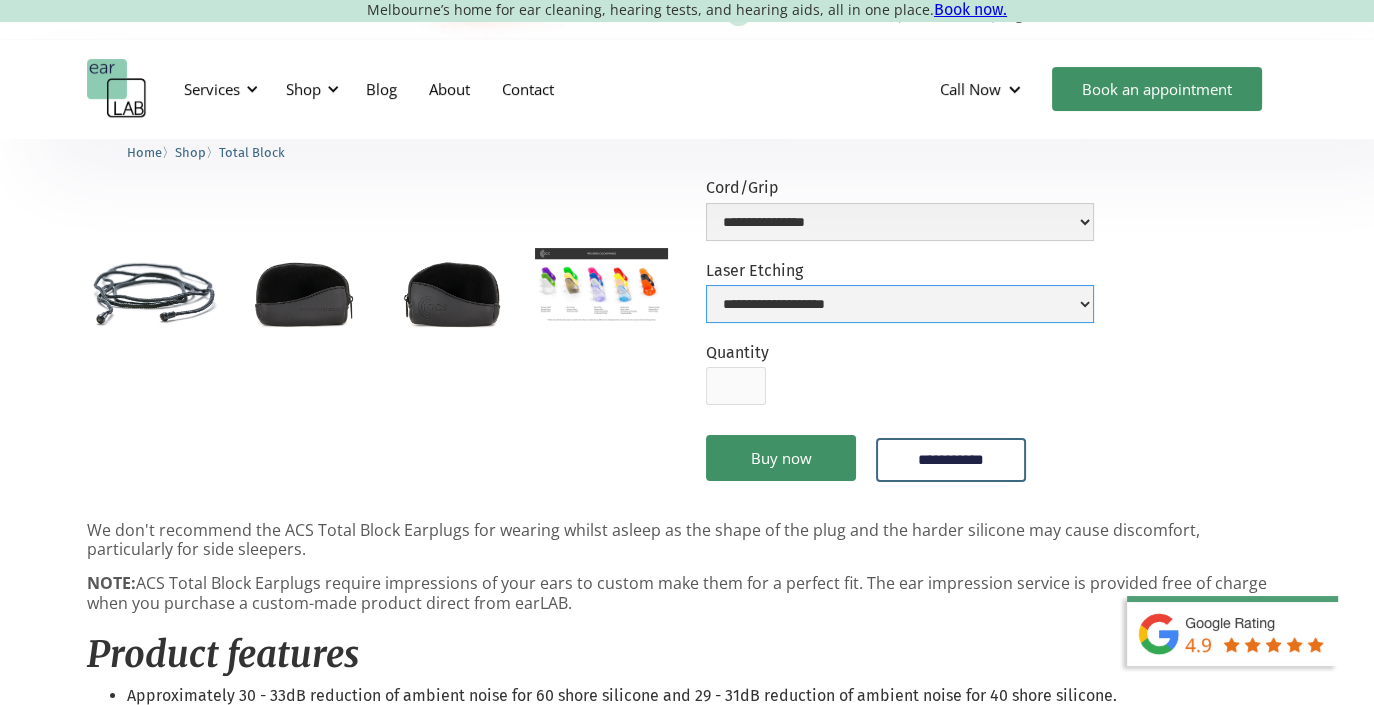 click on "**********" at bounding box center (900, 304) 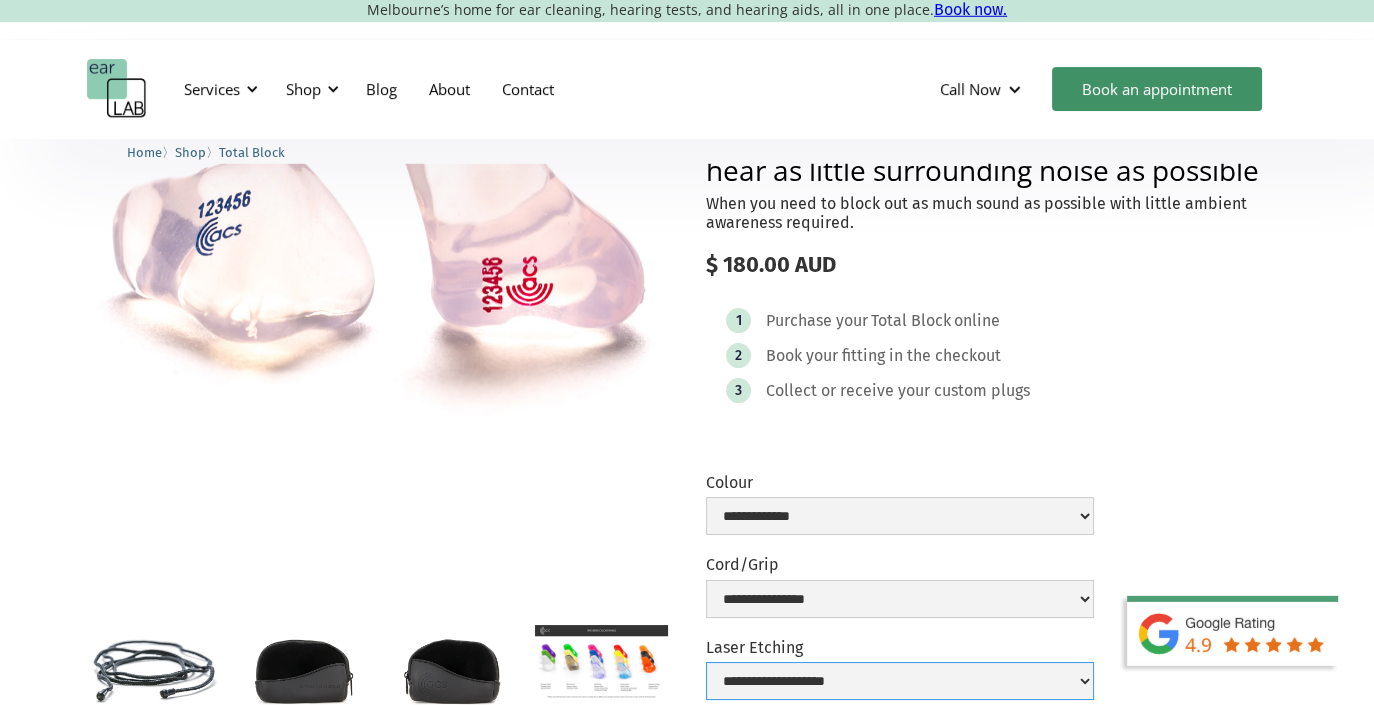 scroll, scrollTop: 0, scrollLeft: 0, axis: both 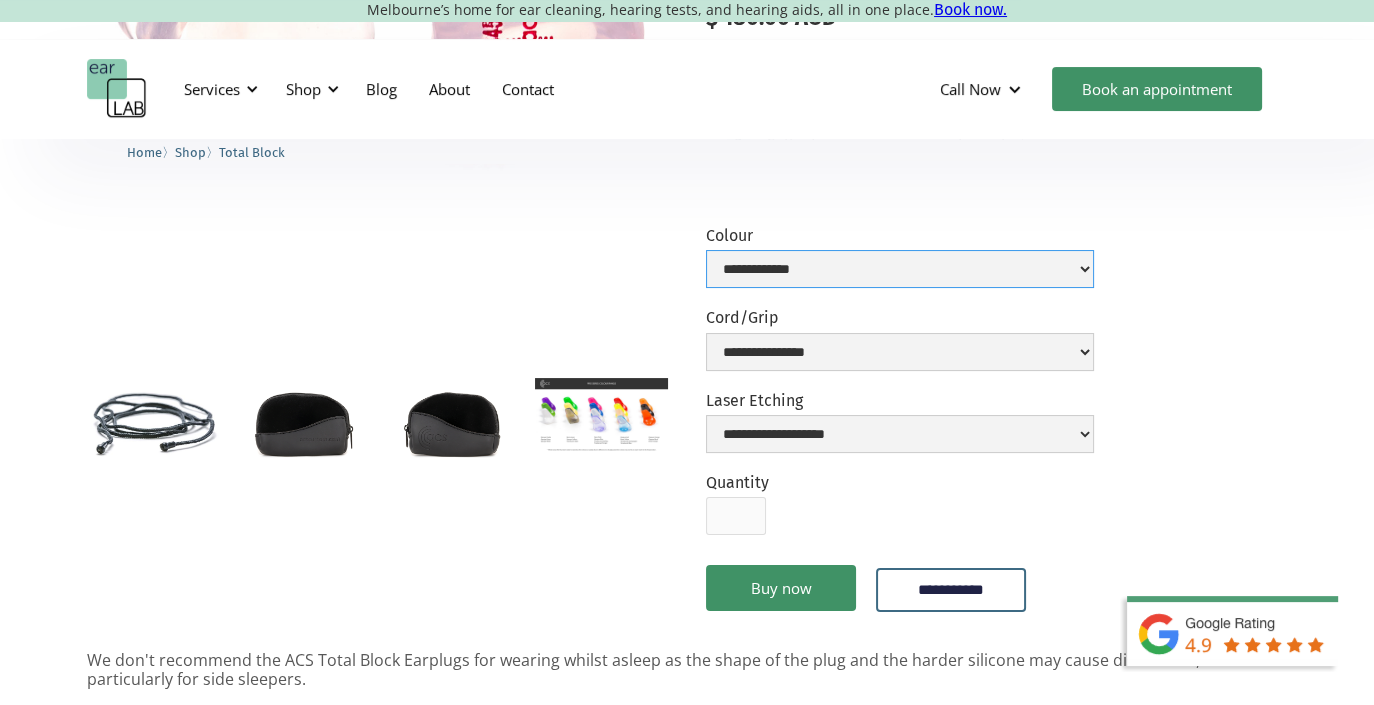 click on "**********" at bounding box center [900, 269] 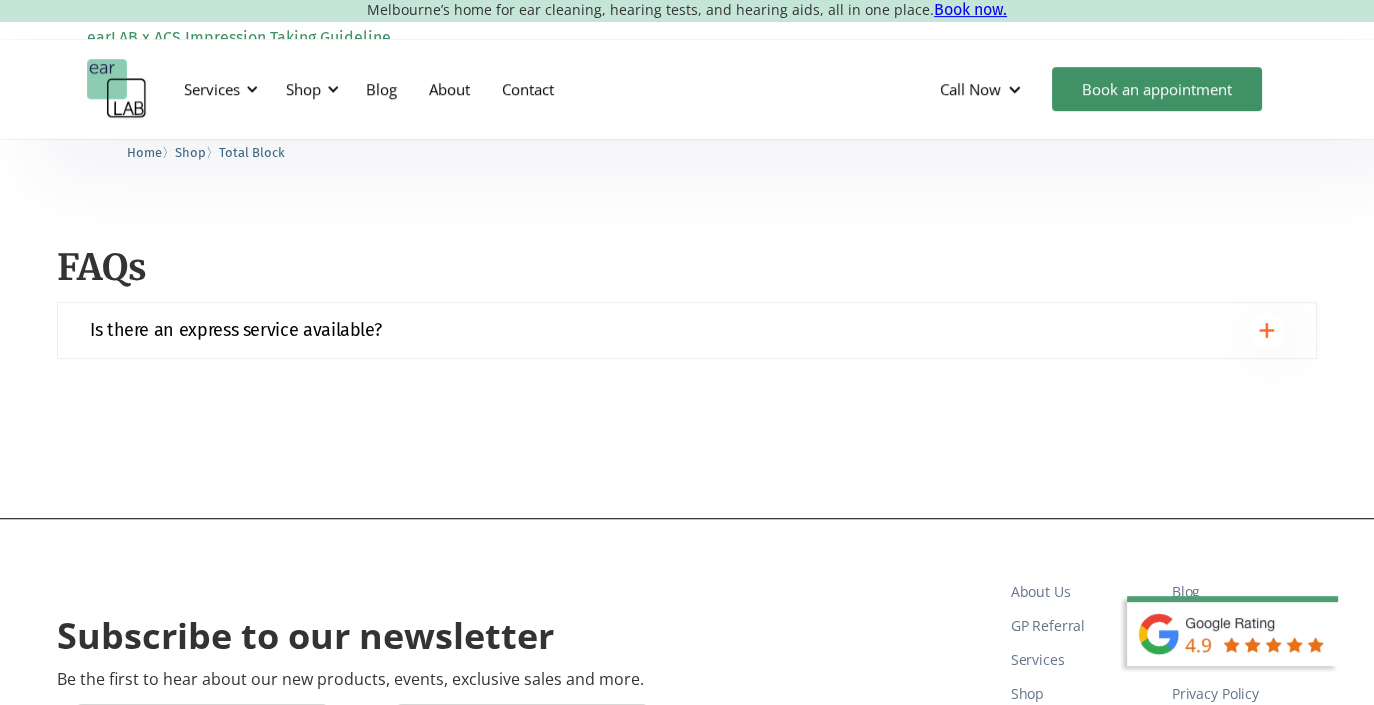 scroll, scrollTop: 1830, scrollLeft: 0, axis: vertical 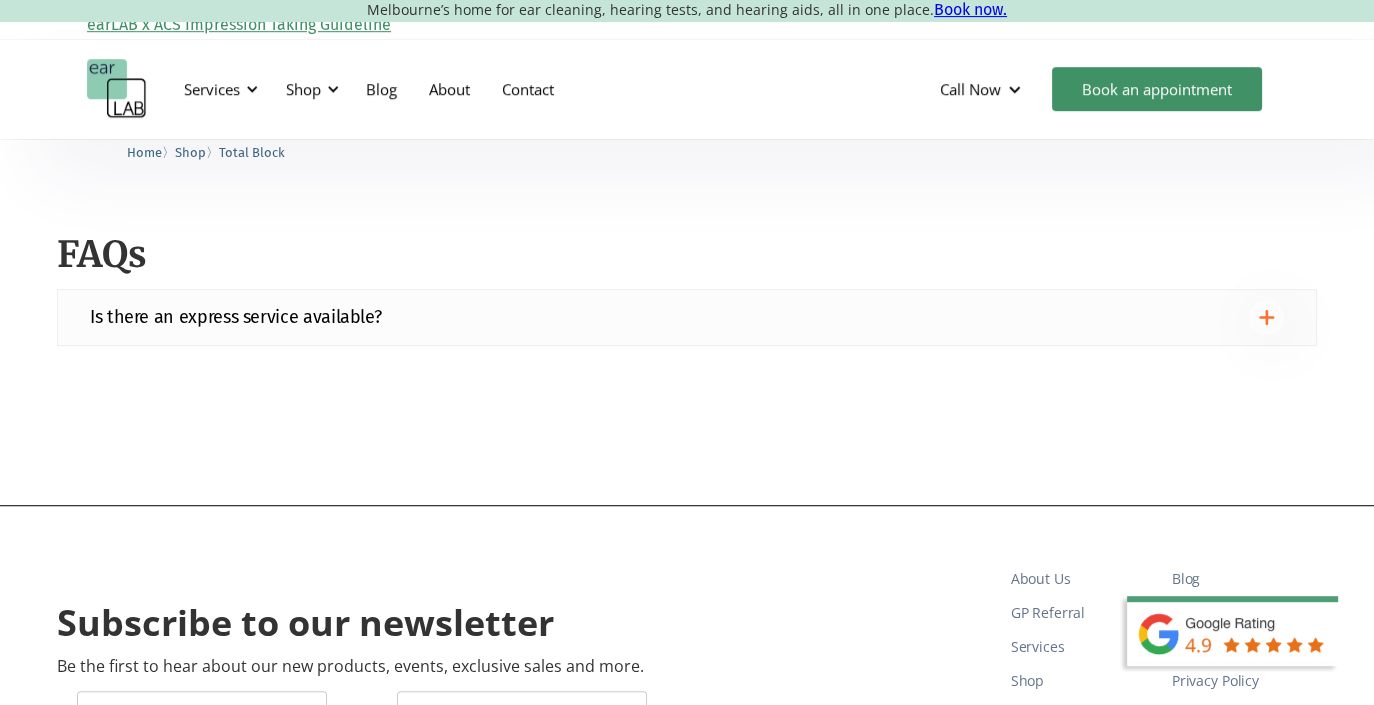 click on "Is there an express service available?" at bounding box center (687, 317) 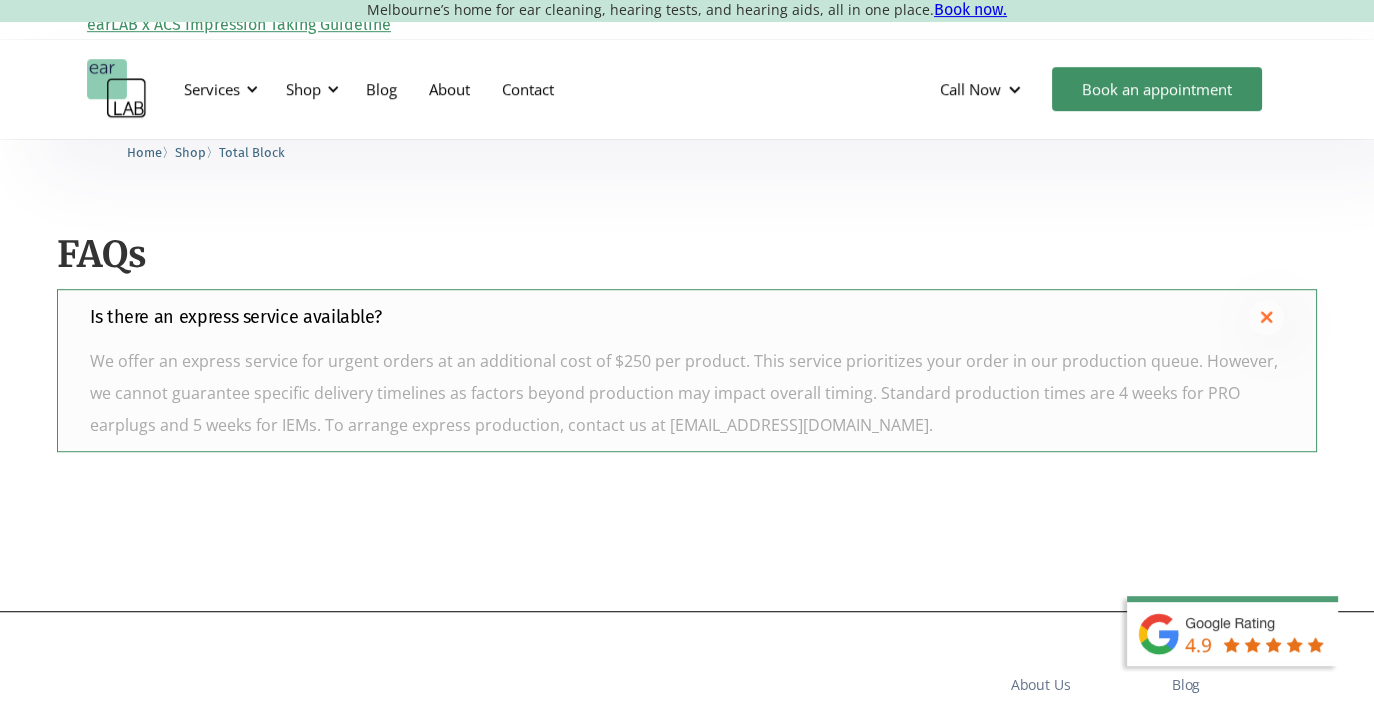 click at bounding box center (1266, 317) 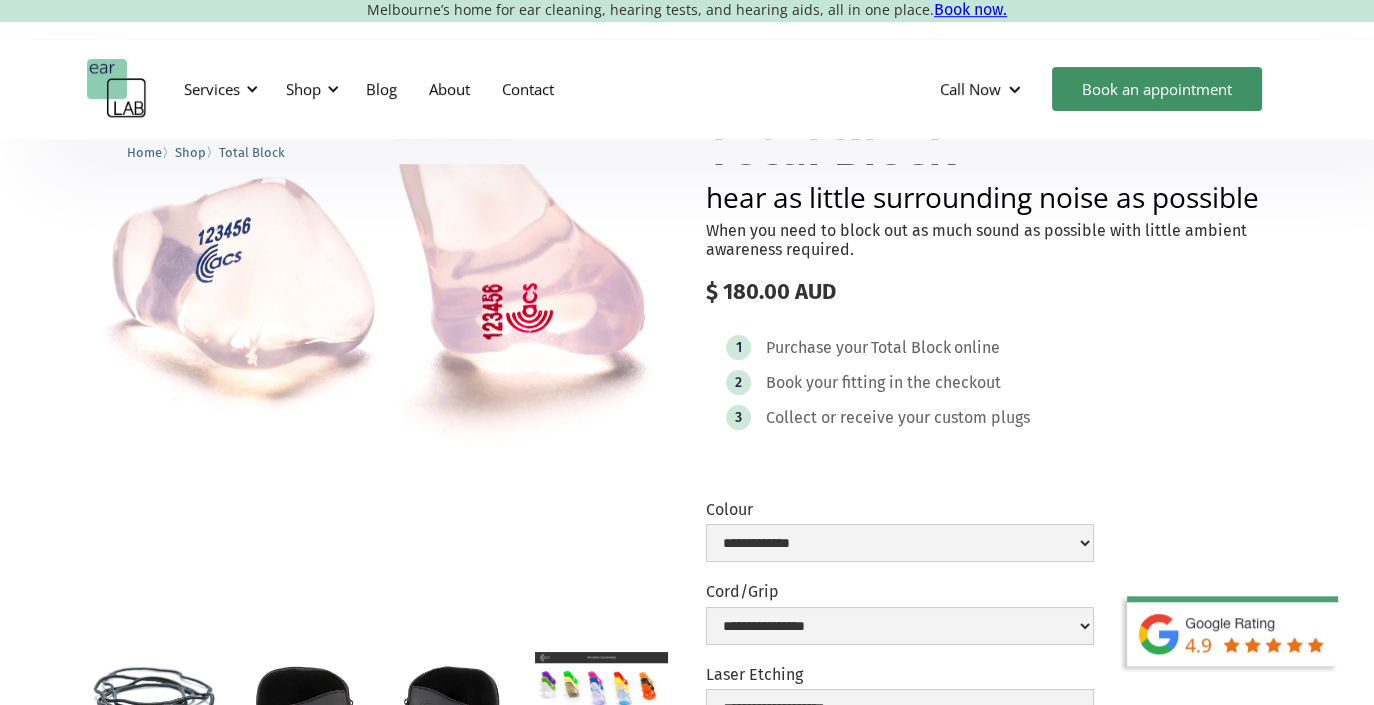 scroll, scrollTop: 140, scrollLeft: 0, axis: vertical 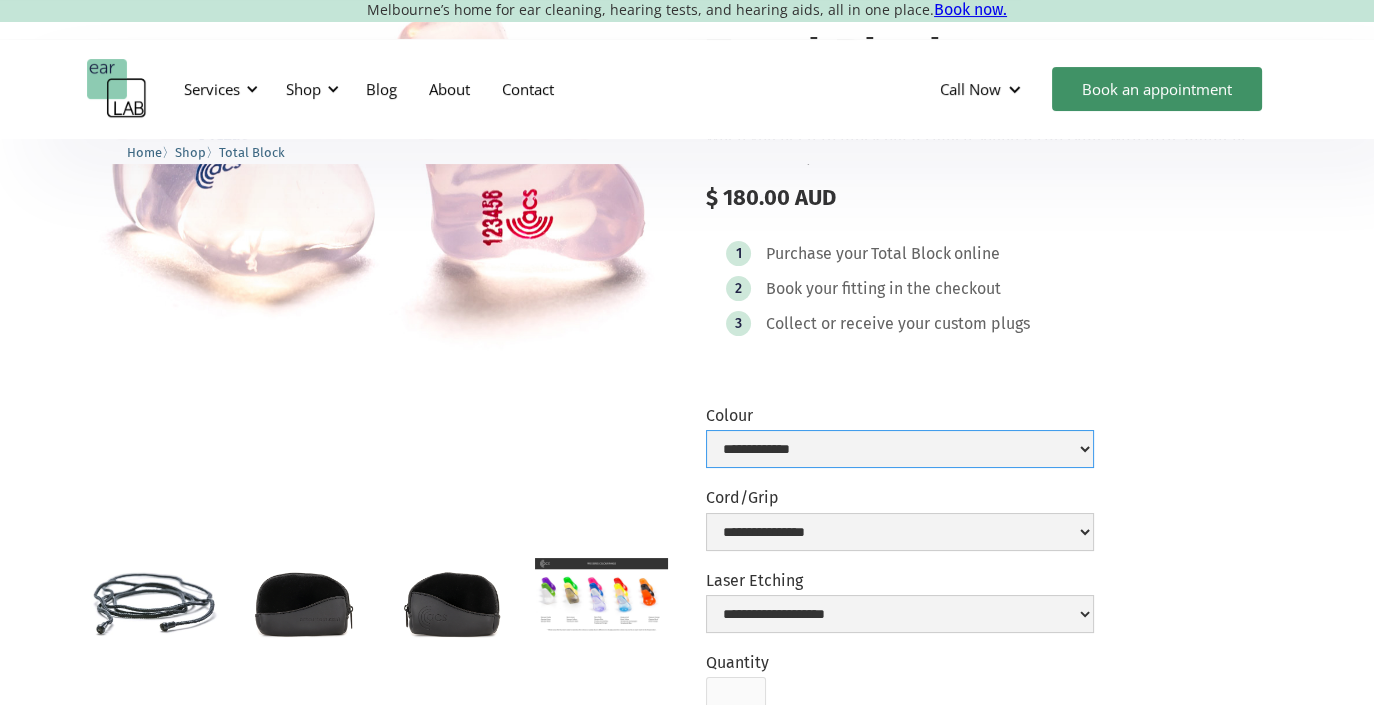 click on "**********" at bounding box center (900, 449) 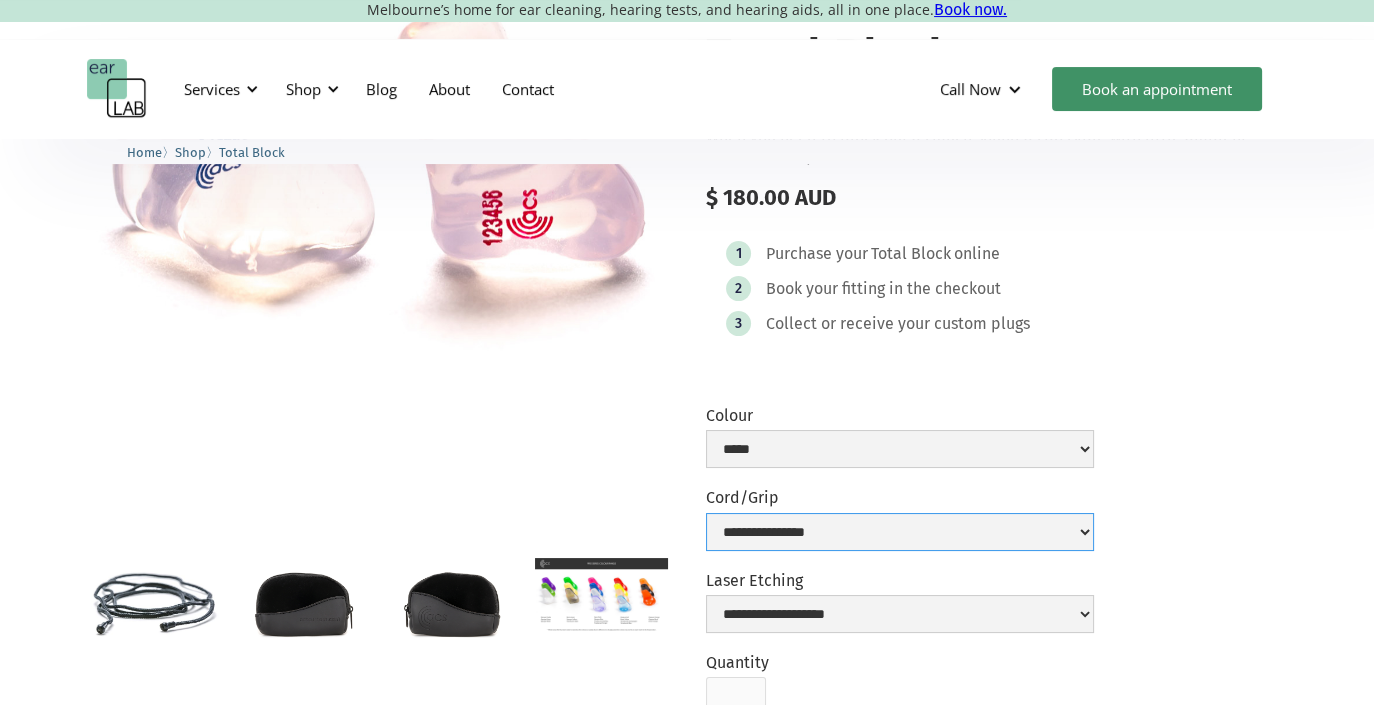 click on "**********" at bounding box center (900, 532) 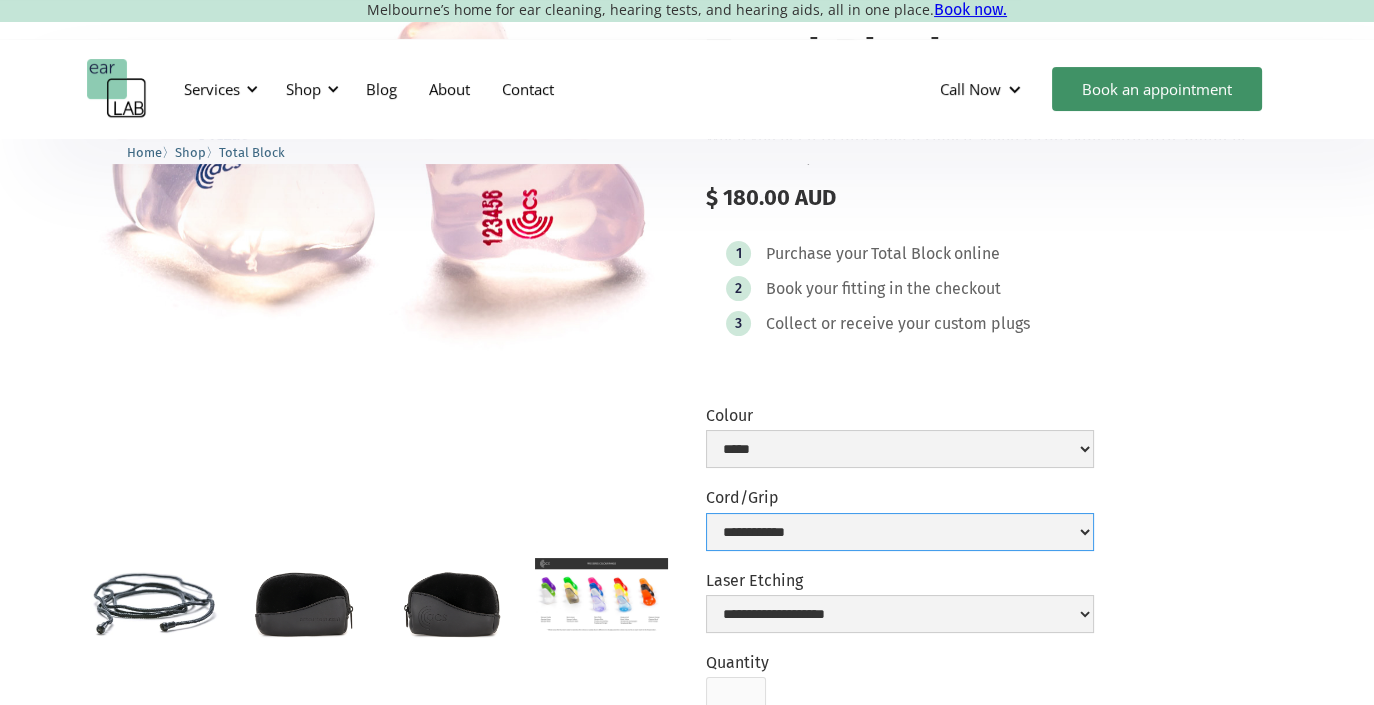 click on "**********" at bounding box center [900, 532] 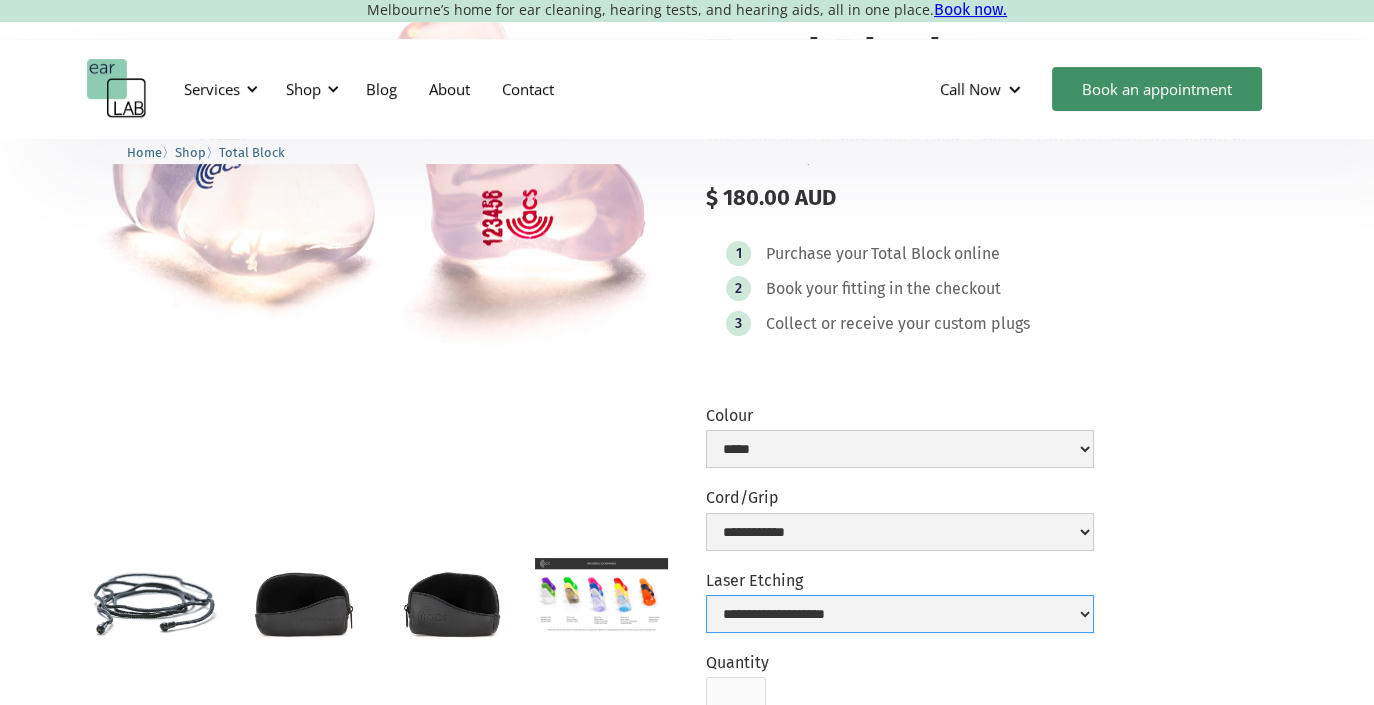 click on "**********" at bounding box center [900, 614] 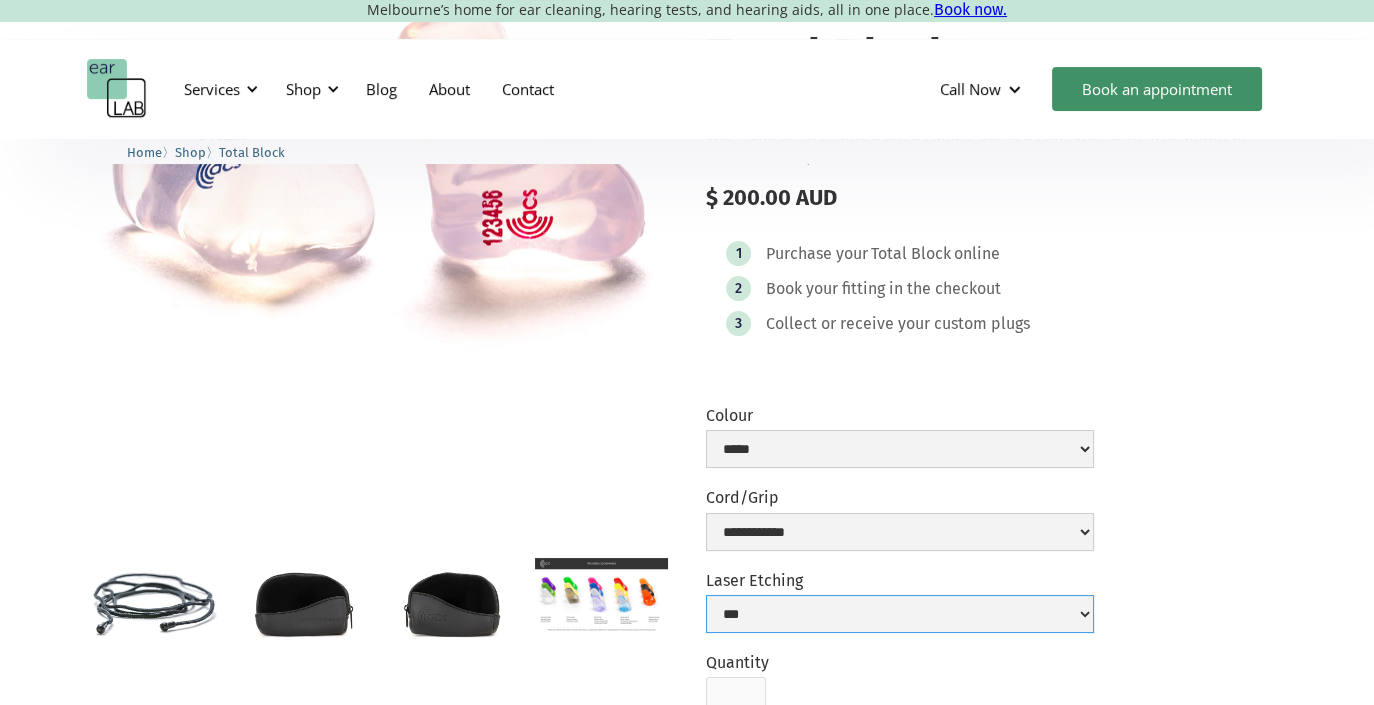 click on "**********" at bounding box center (900, 614) 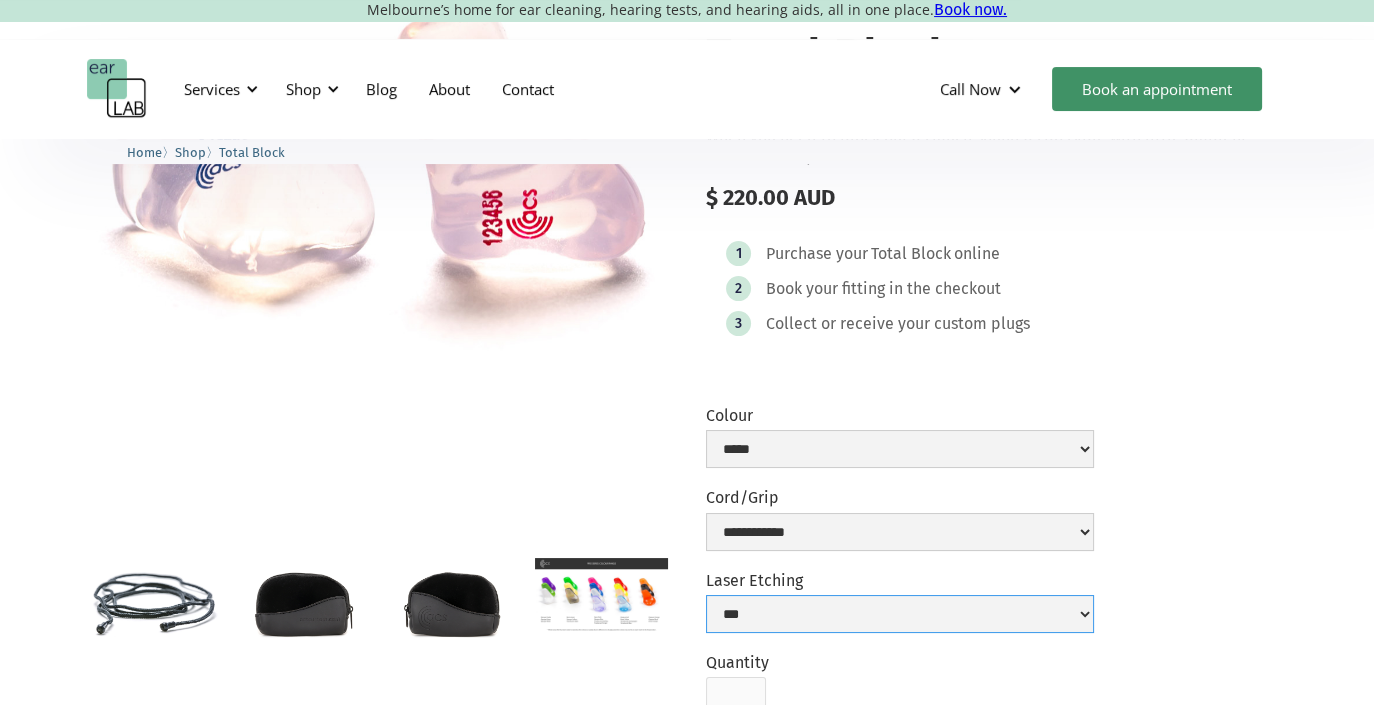 click on "**********" at bounding box center [900, 614] 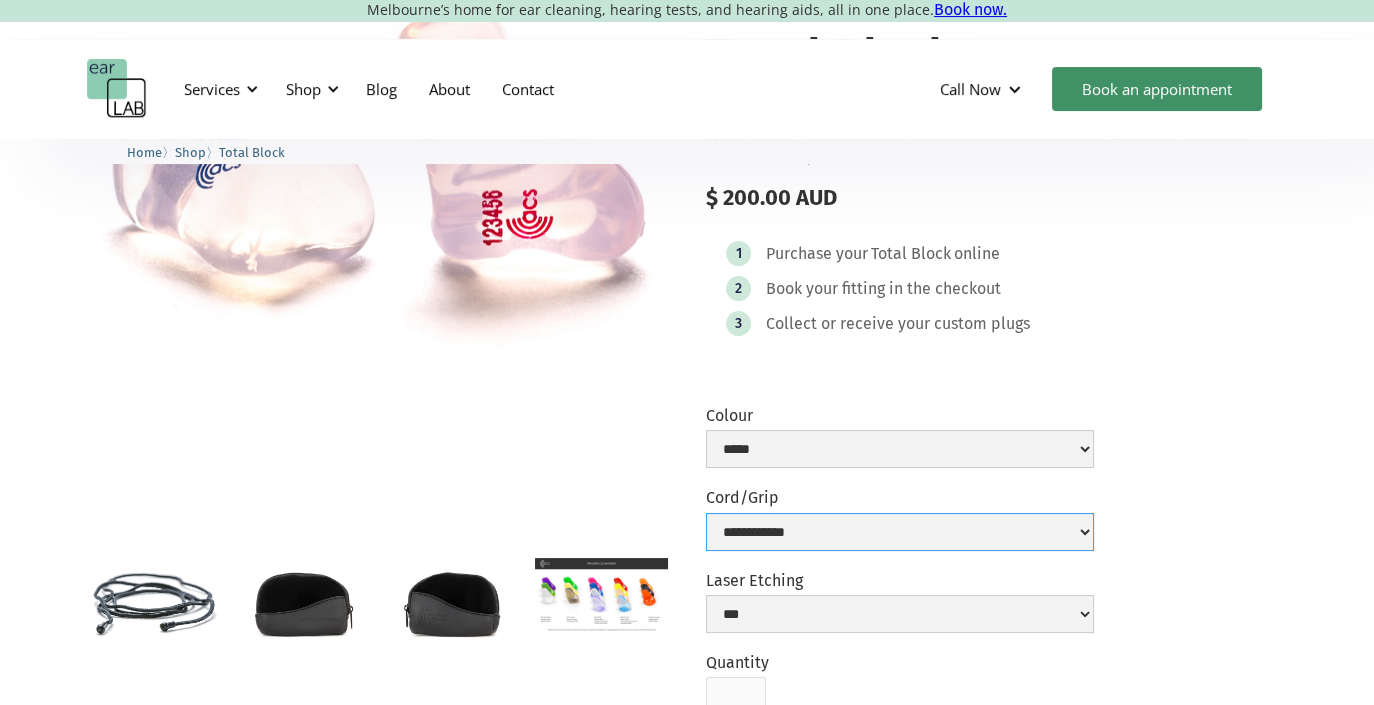 click on "**********" at bounding box center (900, 532) 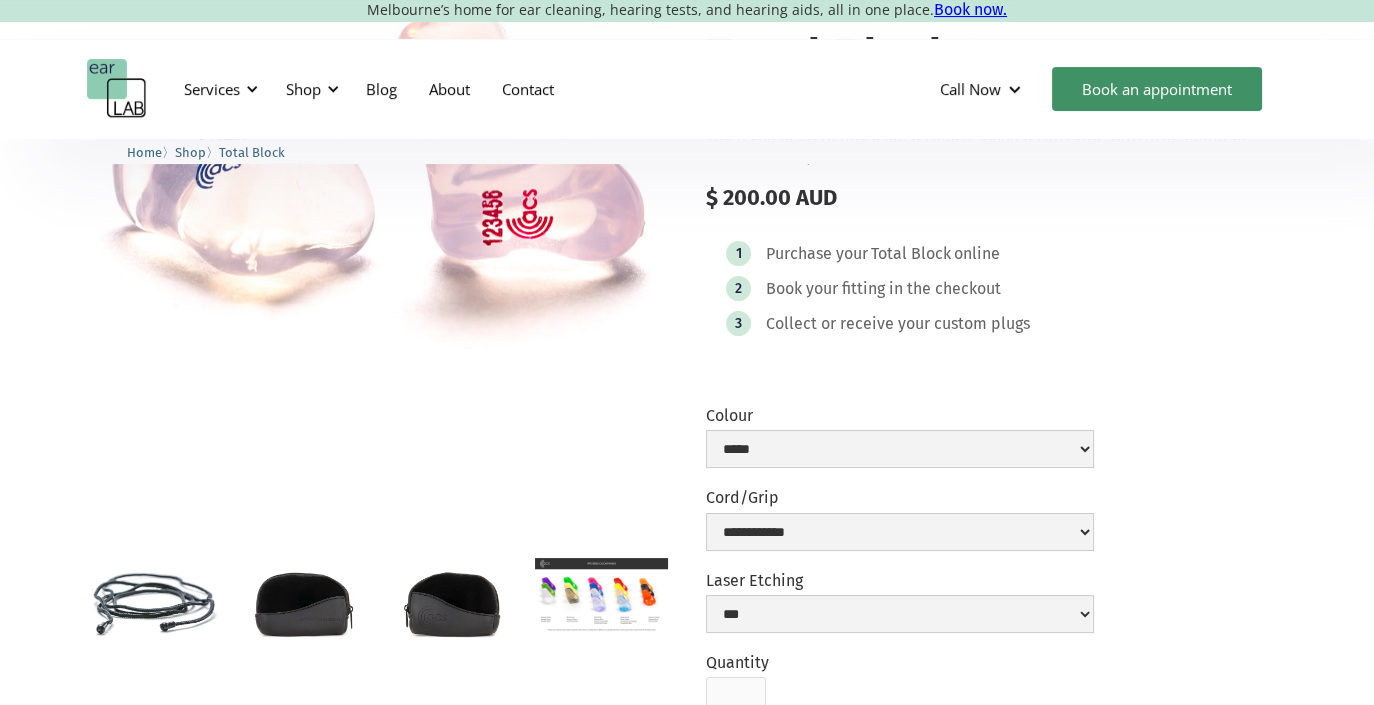 click at bounding box center [302, 602] 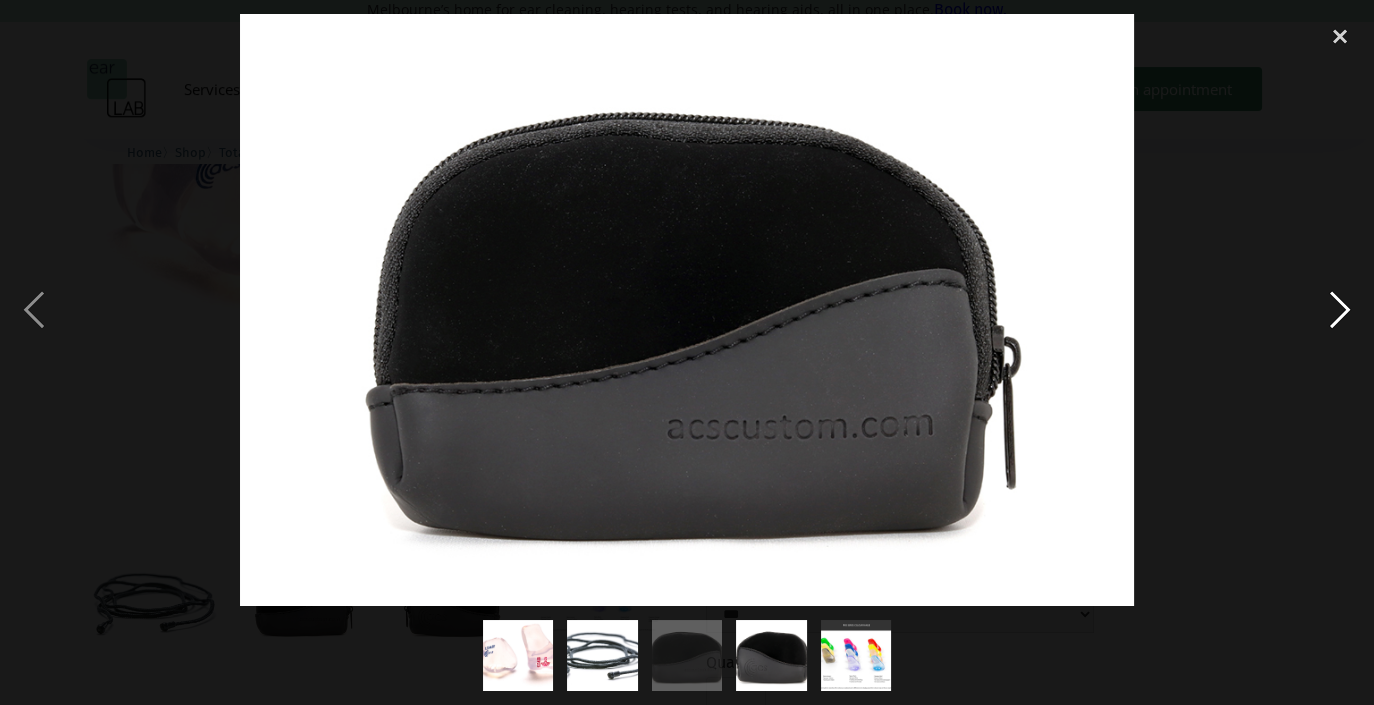 click at bounding box center [1340, 310] 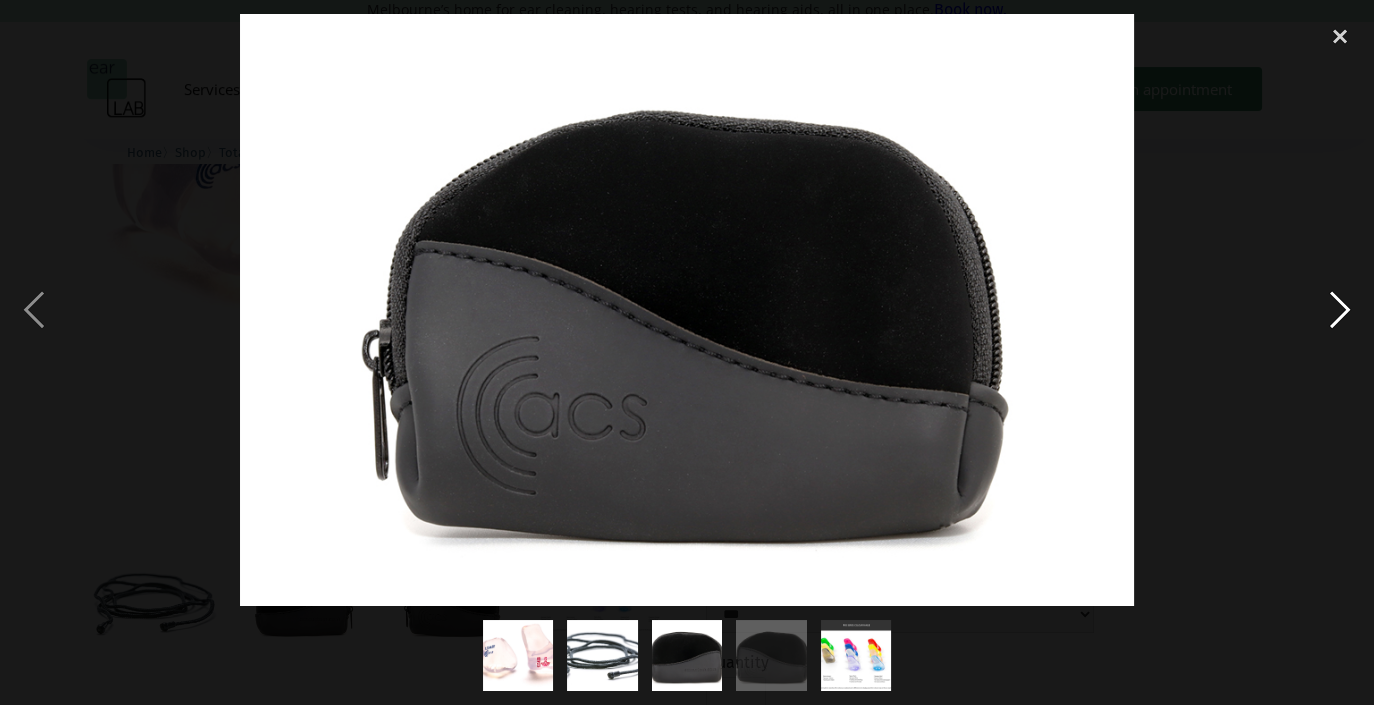 click at bounding box center [1340, 310] 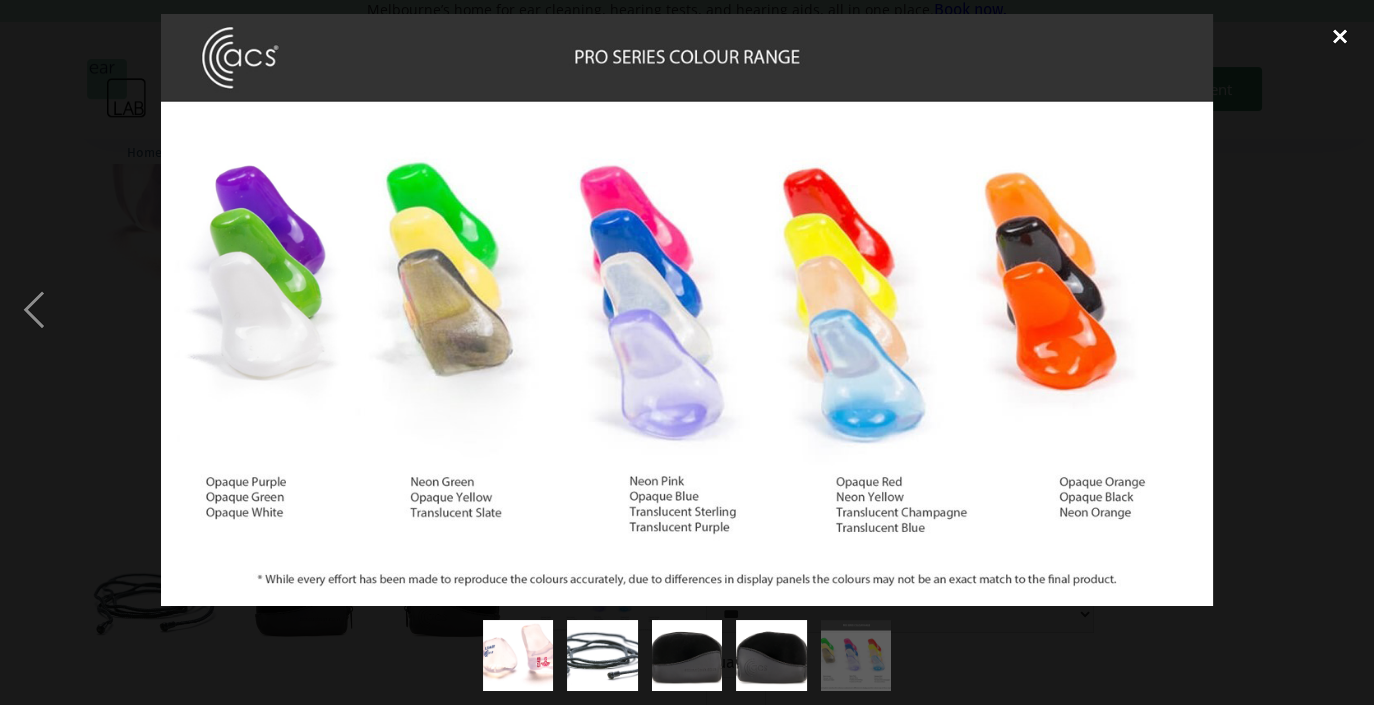 click at bounding box center [1340, 36] 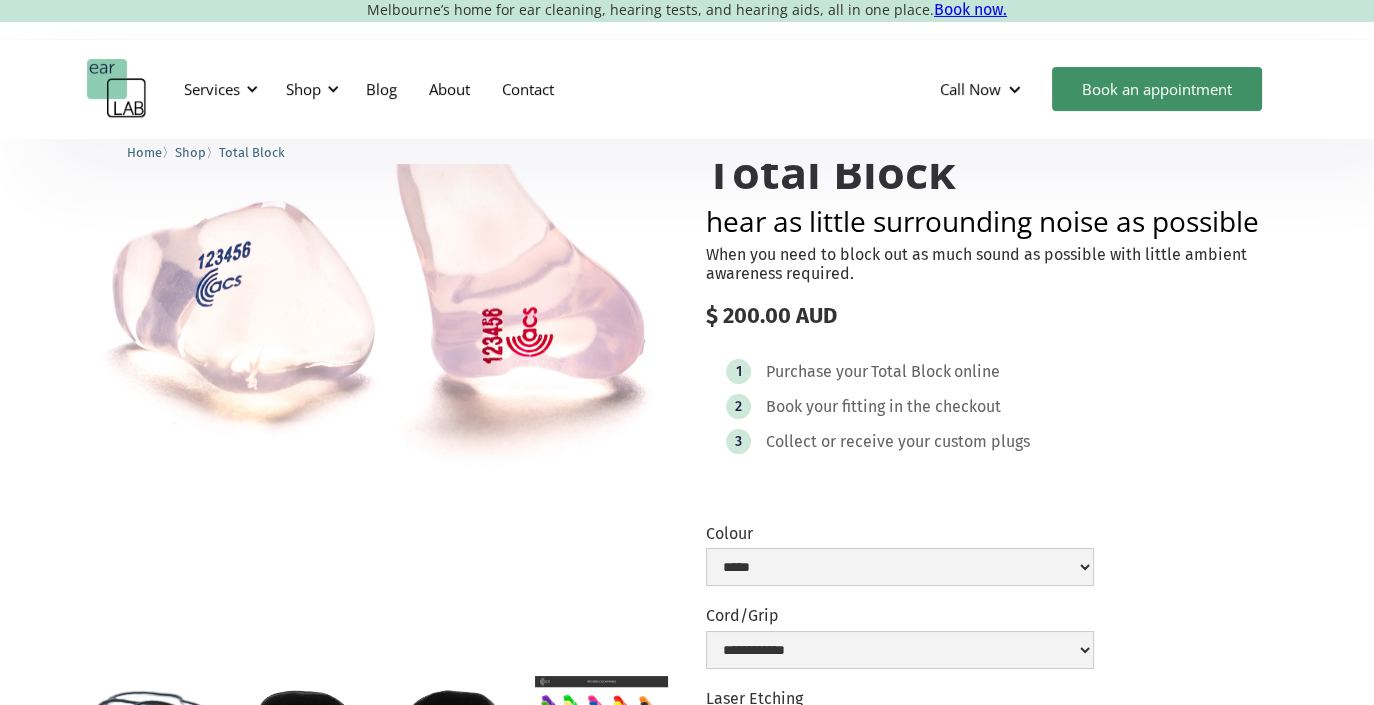 scroll, scrollTop: 0, scrollLeft: 0, axis: both 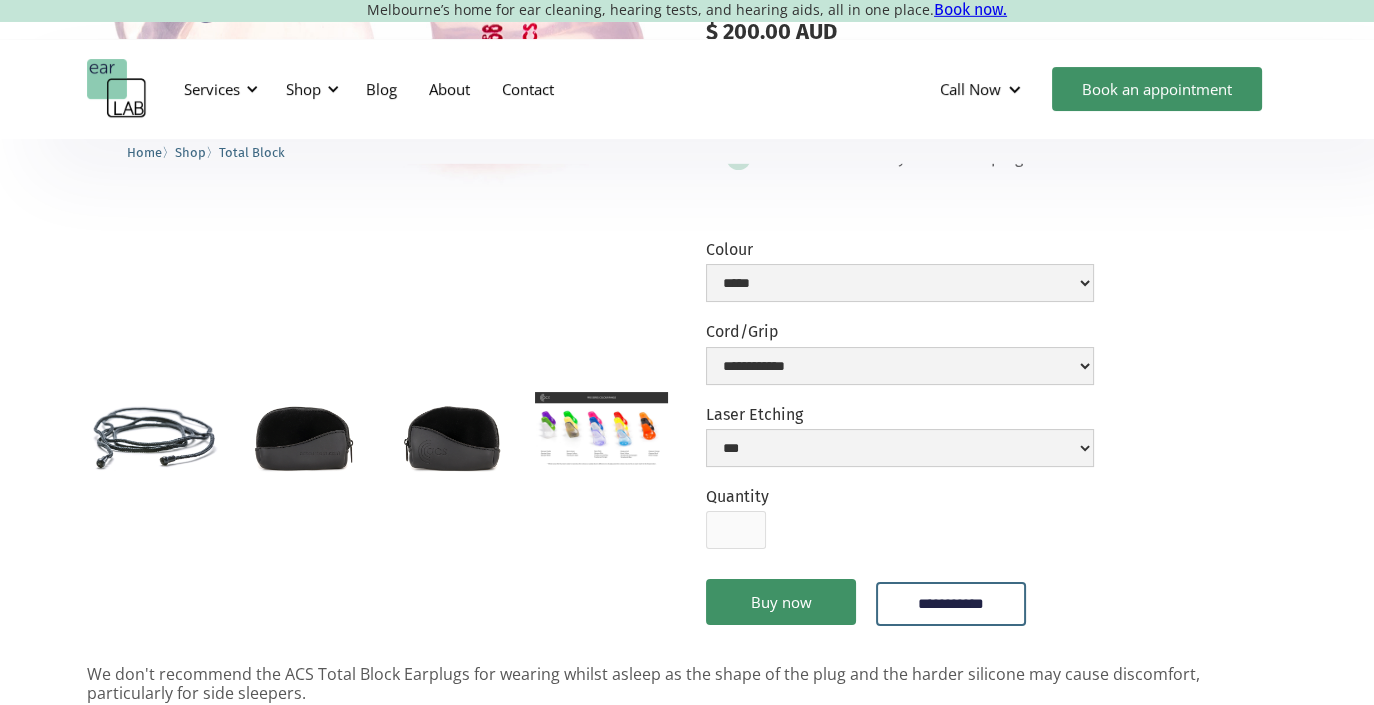 click at bounding box center (452, 436) 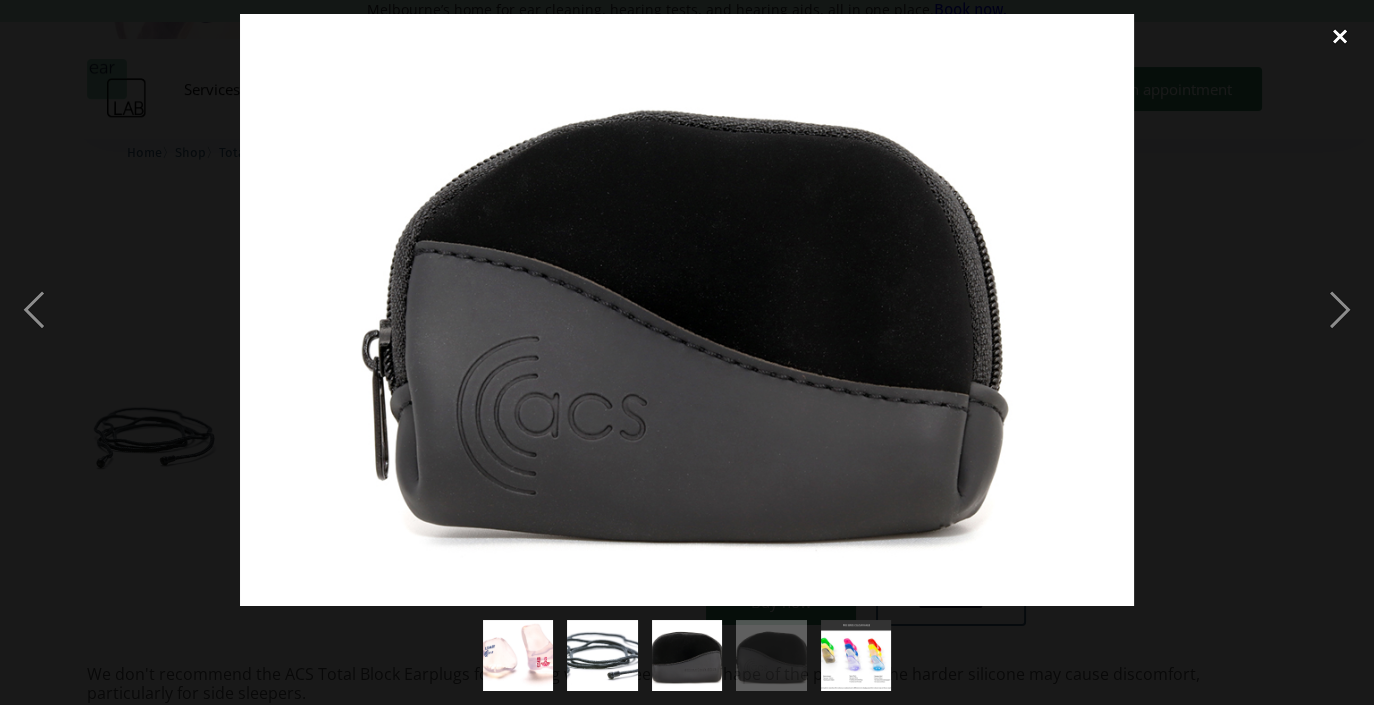 click at bounding box center (1340, 36) 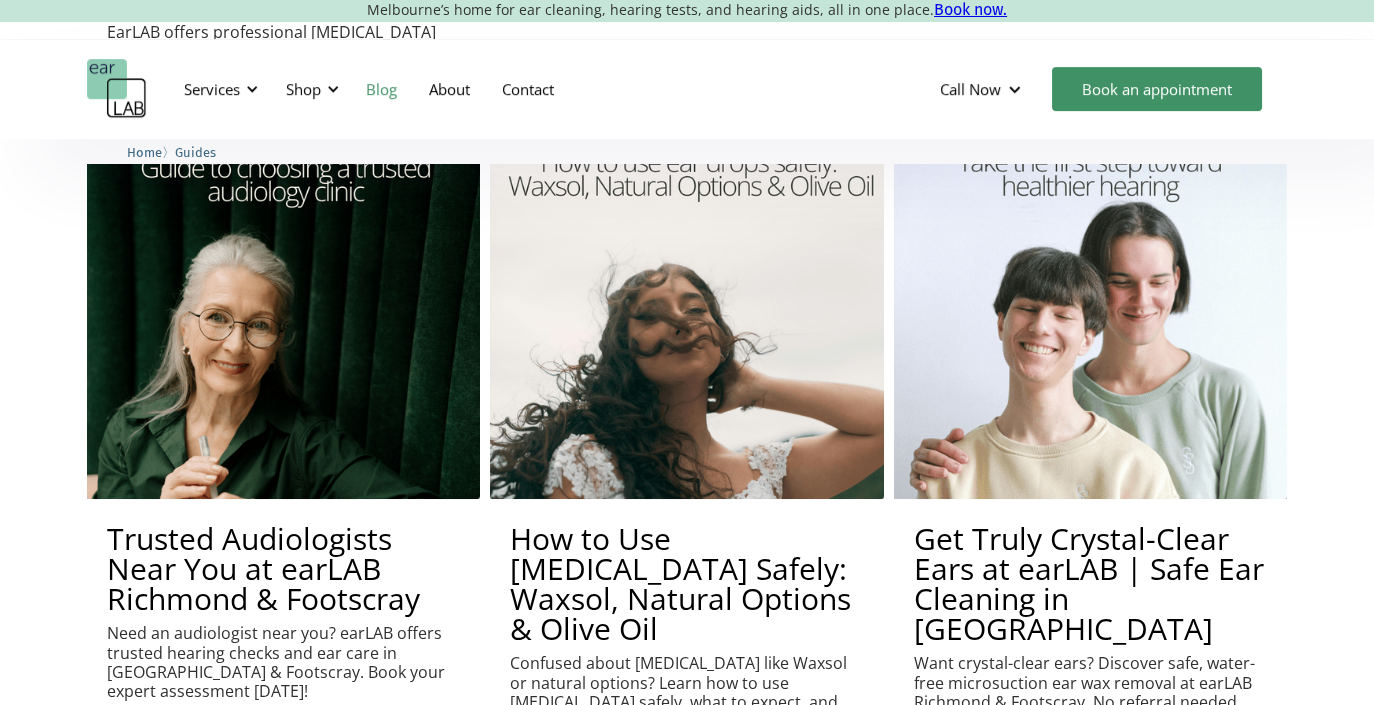 scroll, scrollTop: 1327, scrollLeft: 0, axis: vertical 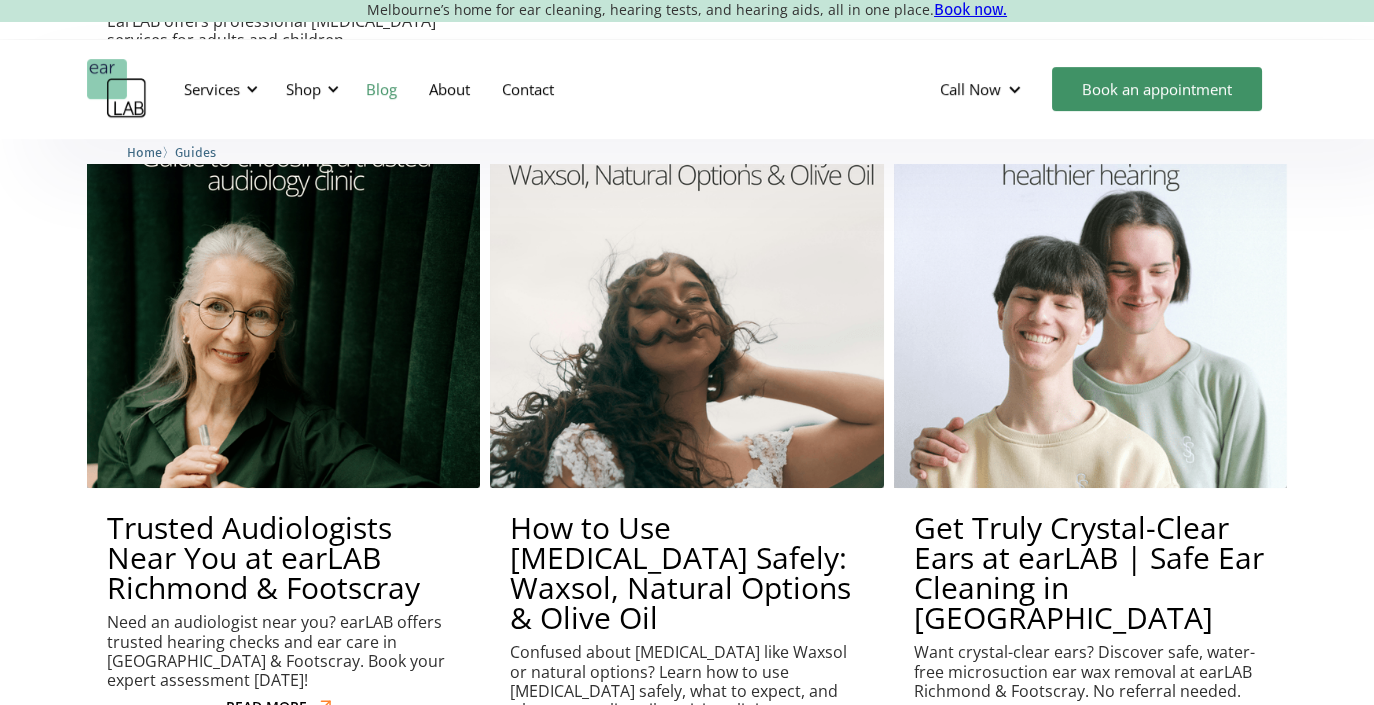 click on "How to Use [MEDICAL_DATA] Safely: Waxsol, Natural Options & Olive Oil" at bounding box center (686, 573) 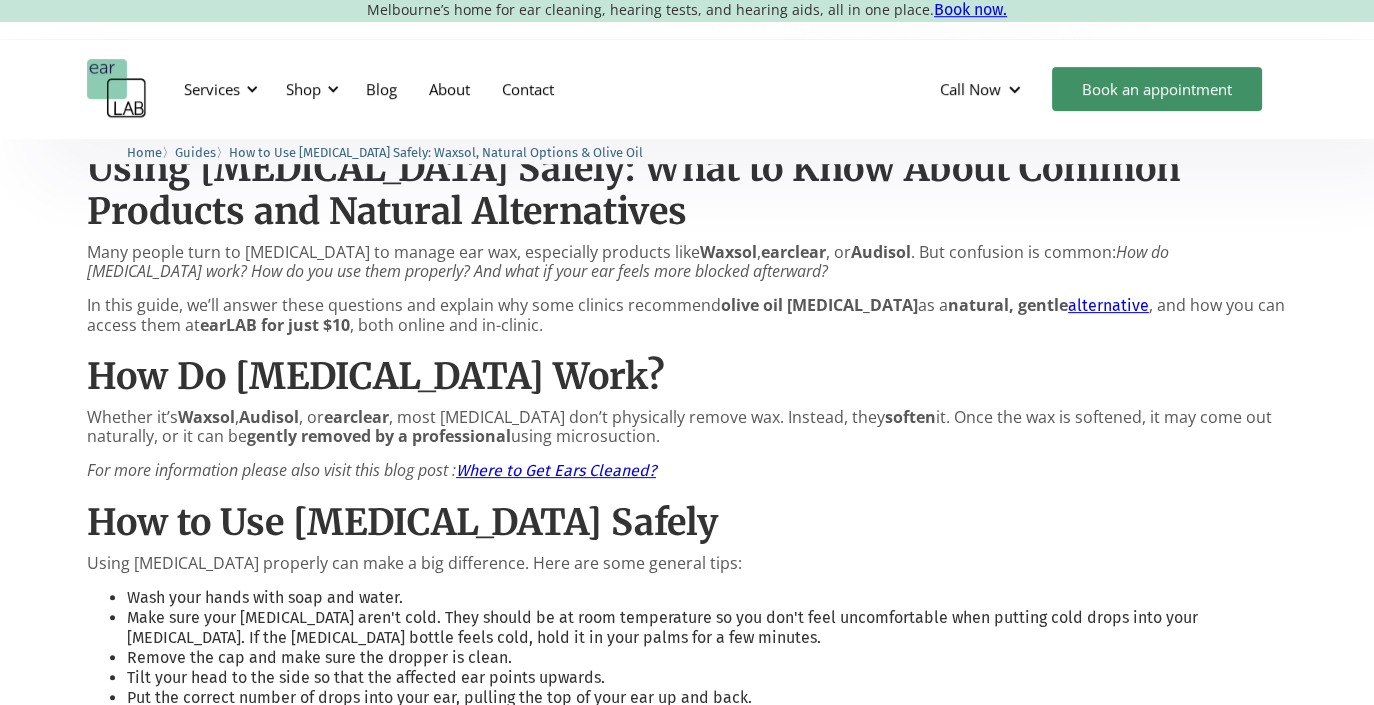 scroll, scrollTop: 939, scrollLeft: 0, axis: vertical 